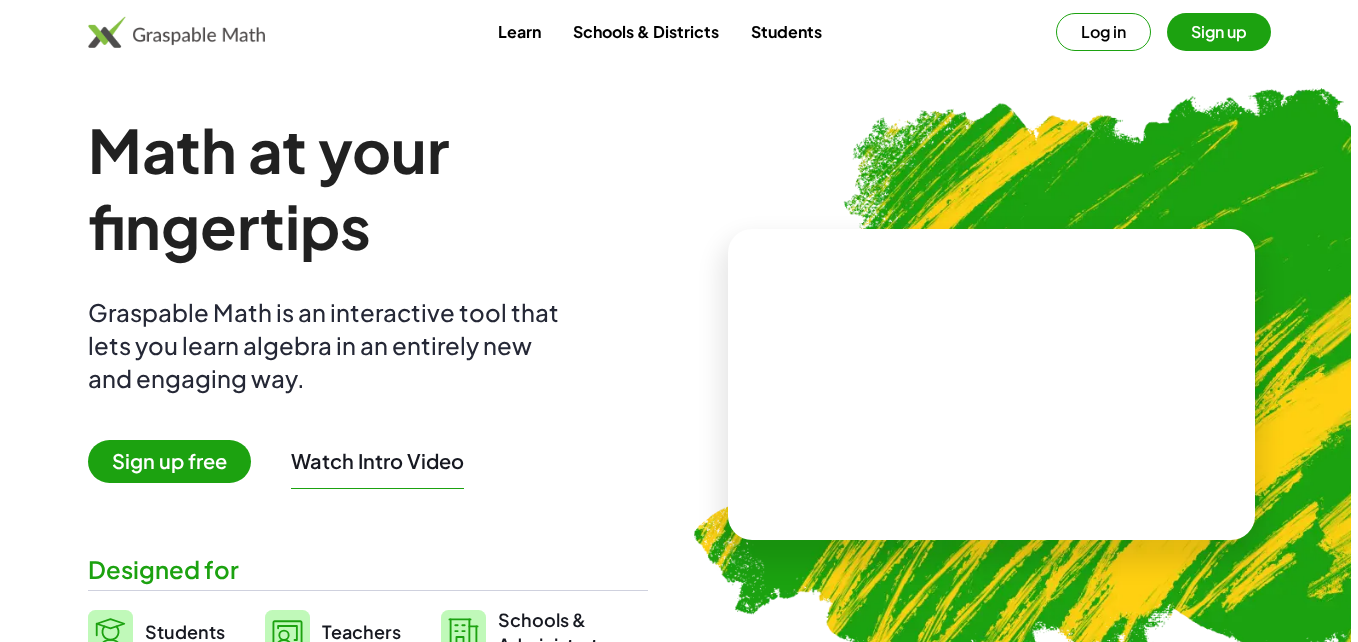 scroll, scrollTop: 0, scrollLeft: 0, axis: both 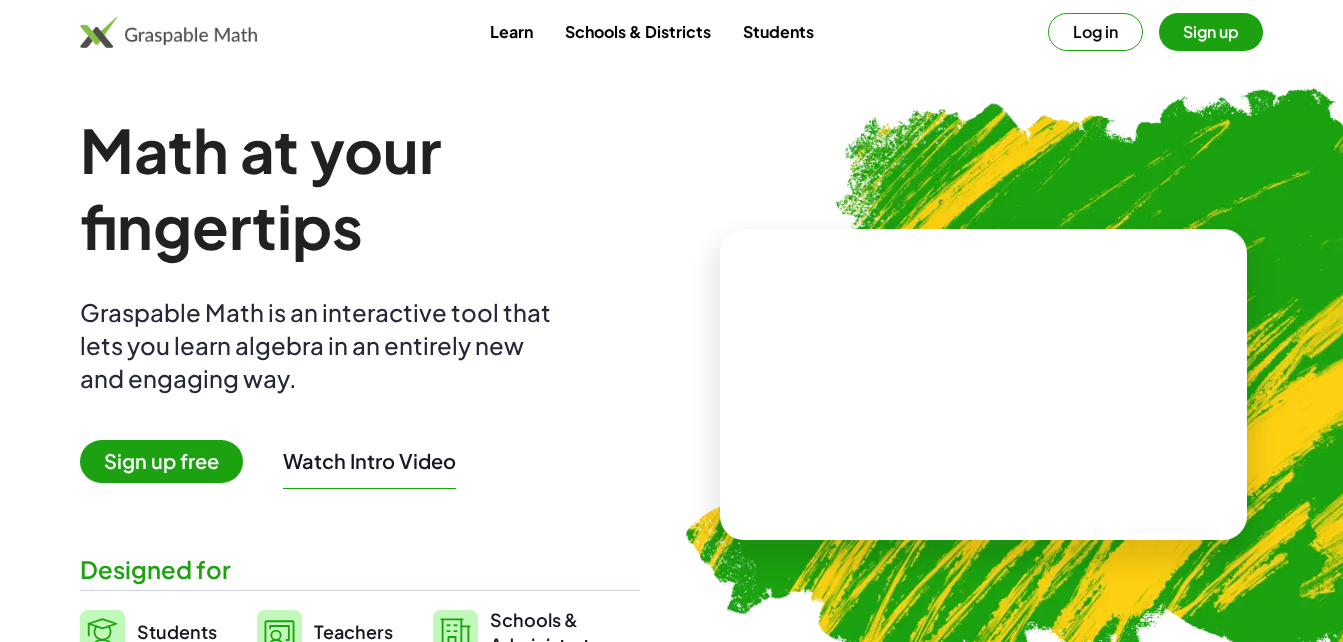 click on "Sign up free" at bounding box center (161, 461) 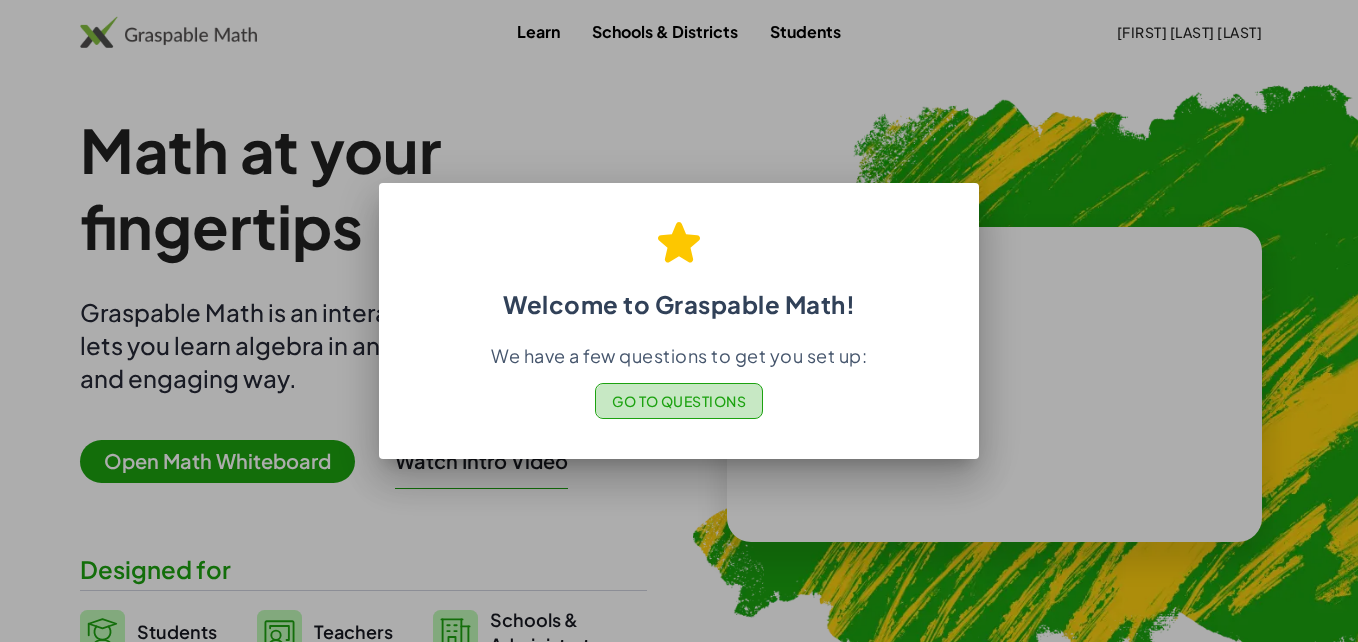 click on "Go to Questions" 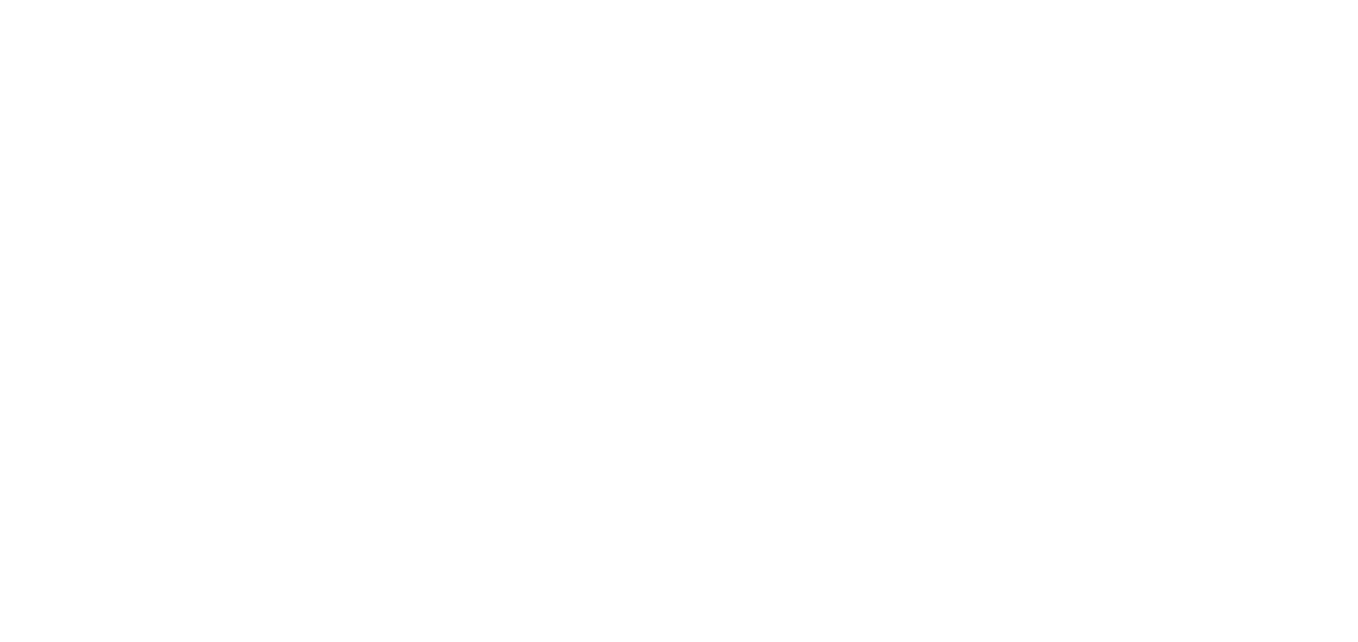 scroll, scrollTop: 0, scrollLeft: 0, axis: both 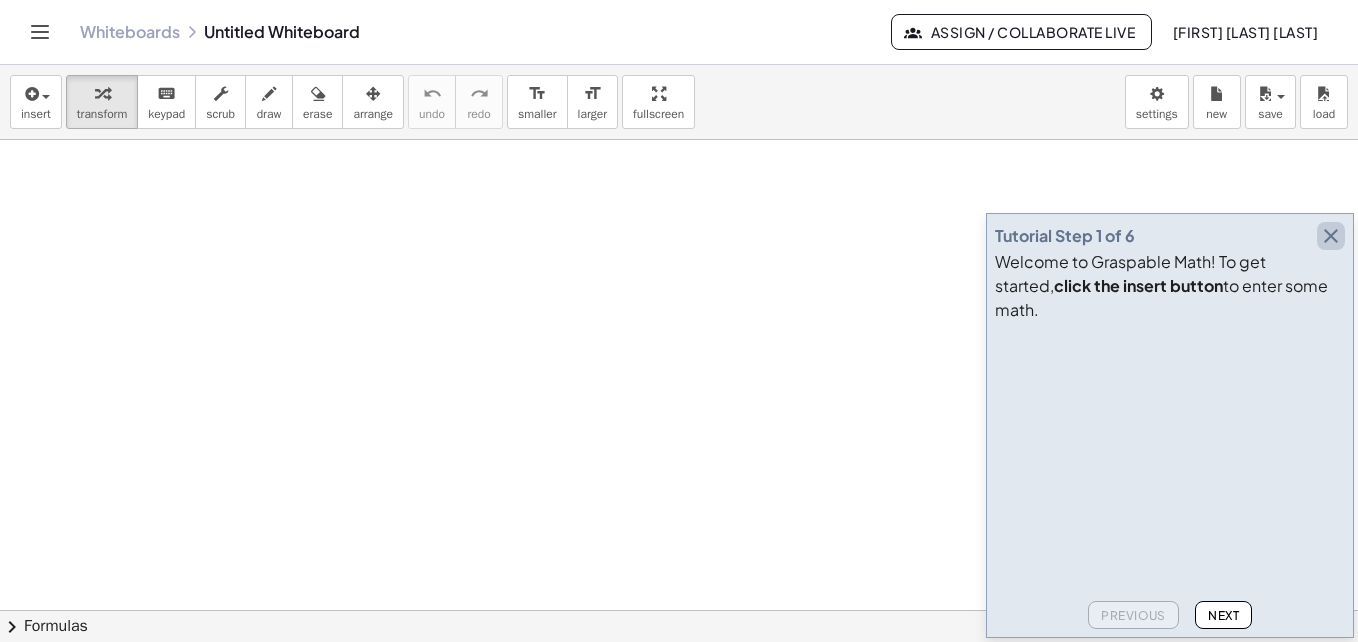 drag, startPoint x: 1334, startPoint y: 252, endPoint x: 1295, endPoint y: 262, distance: 40.261642 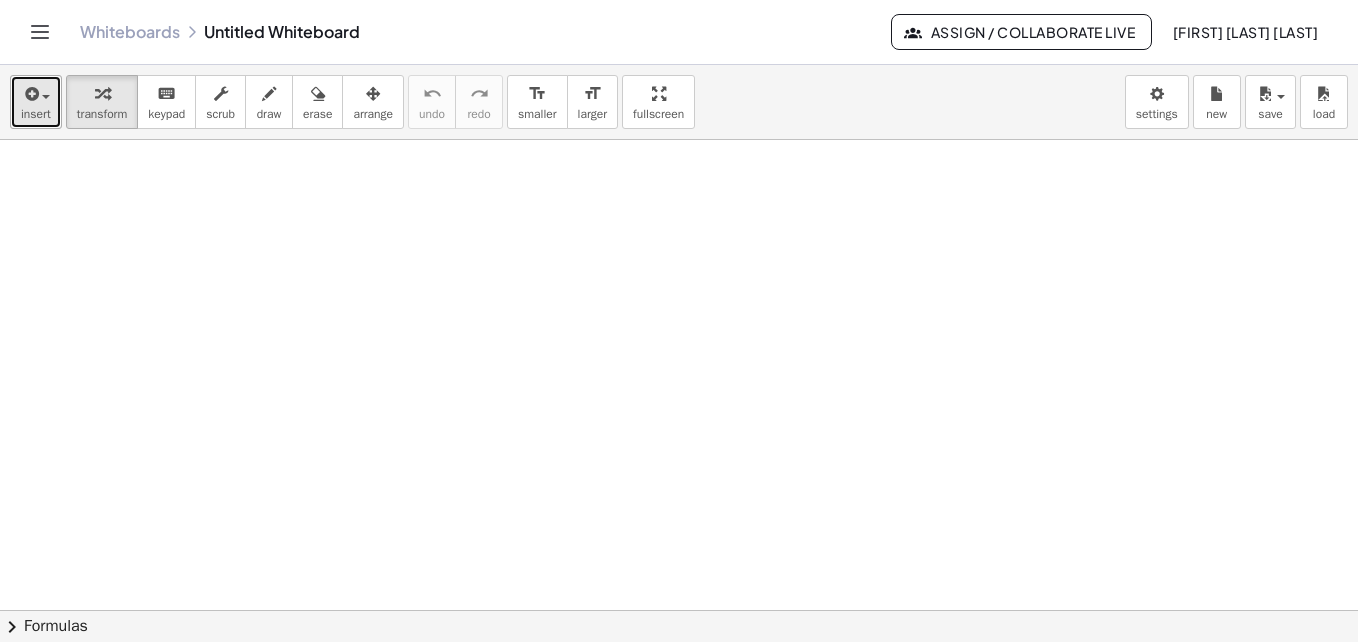 click at bounding box center (36, 93) 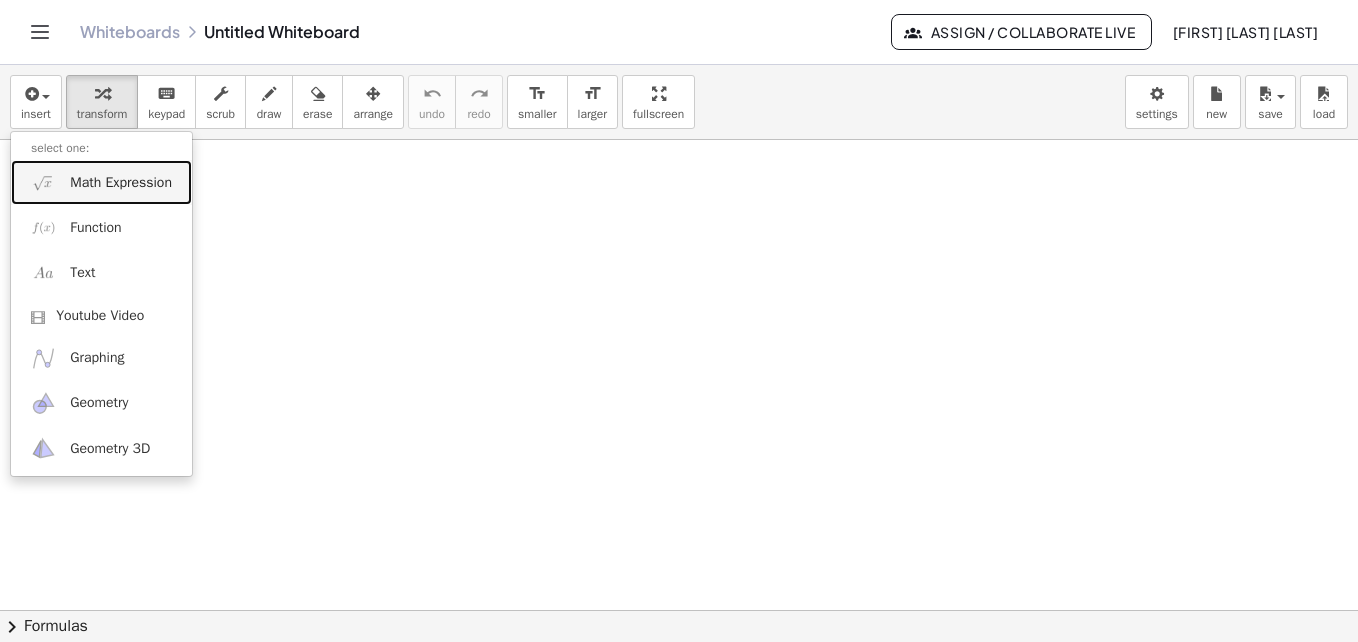 click on "Math Expression" at bounding box center [121, 183] 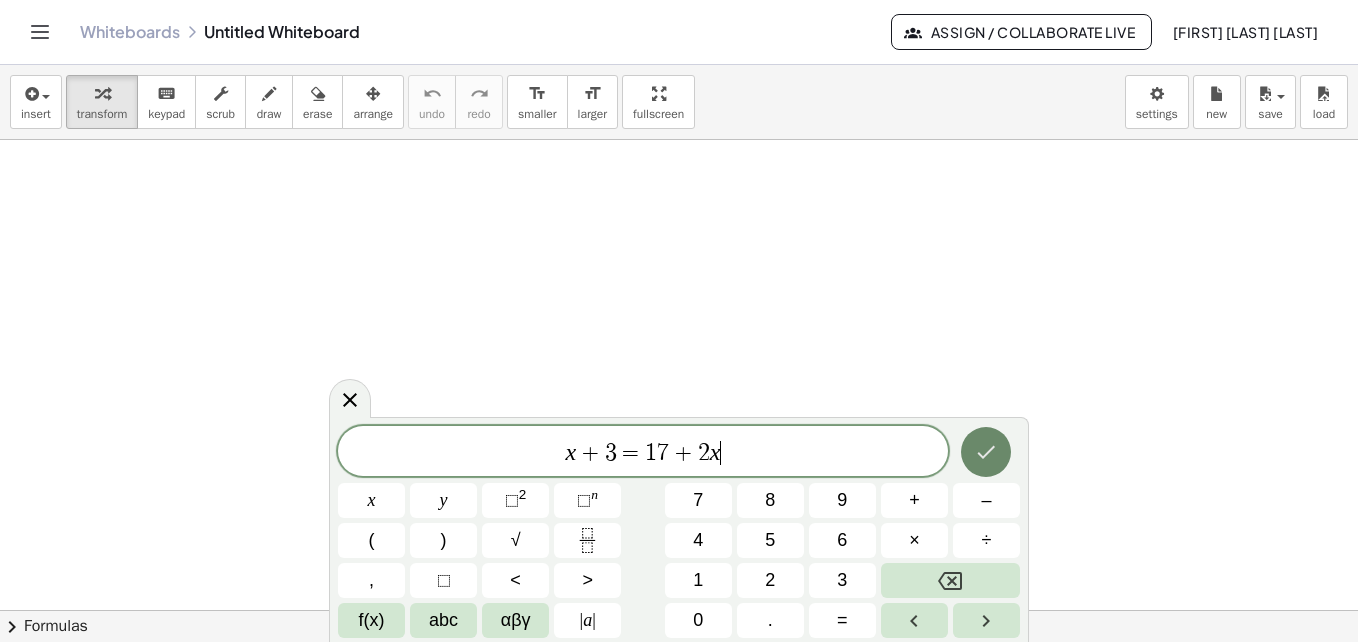 click 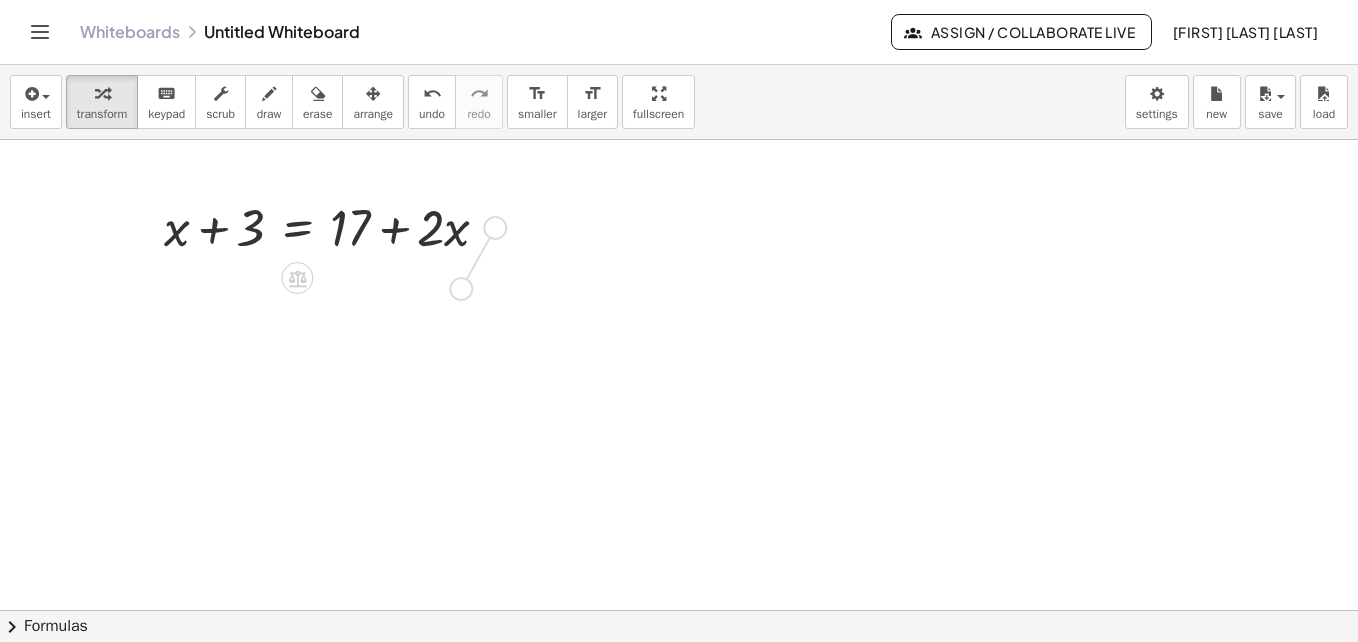 drag, startPoint x: 497, startPoint y: 230, endPoint x: 461, endPoint y: 297, distance: 76.05919 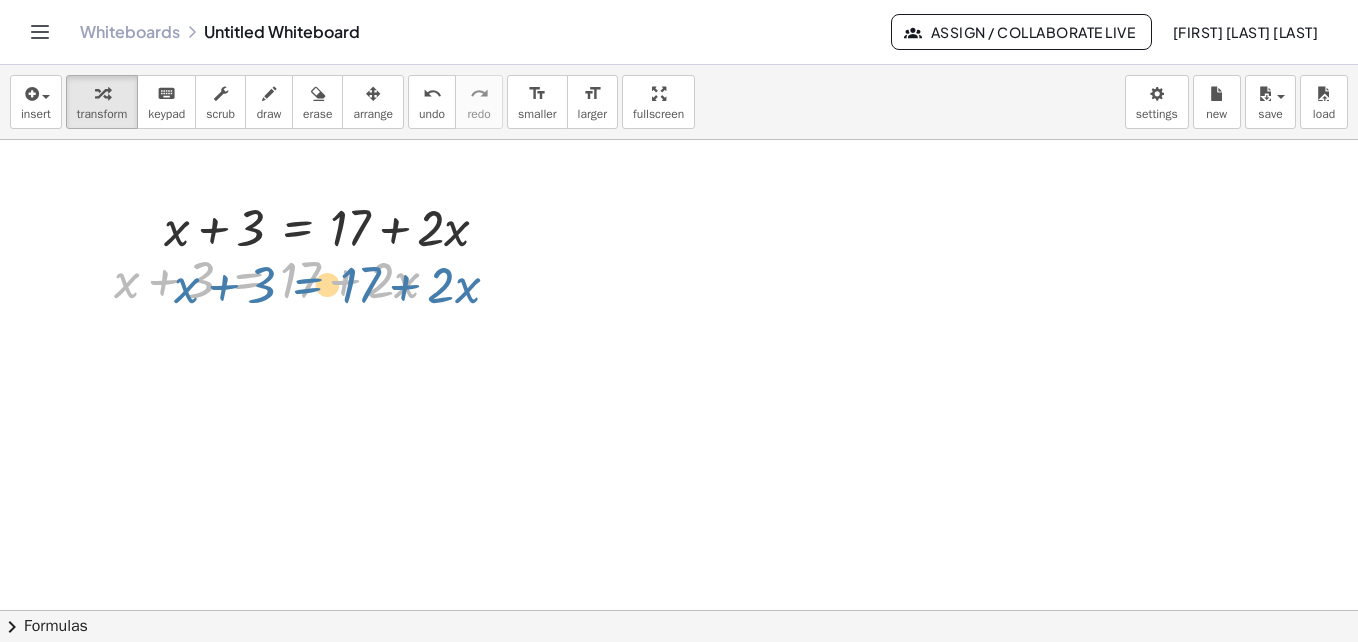 drag, startPoint x: 237, startPoint y: 288, endPoint x: 295, endPoint y: 293, distance: 58.21512 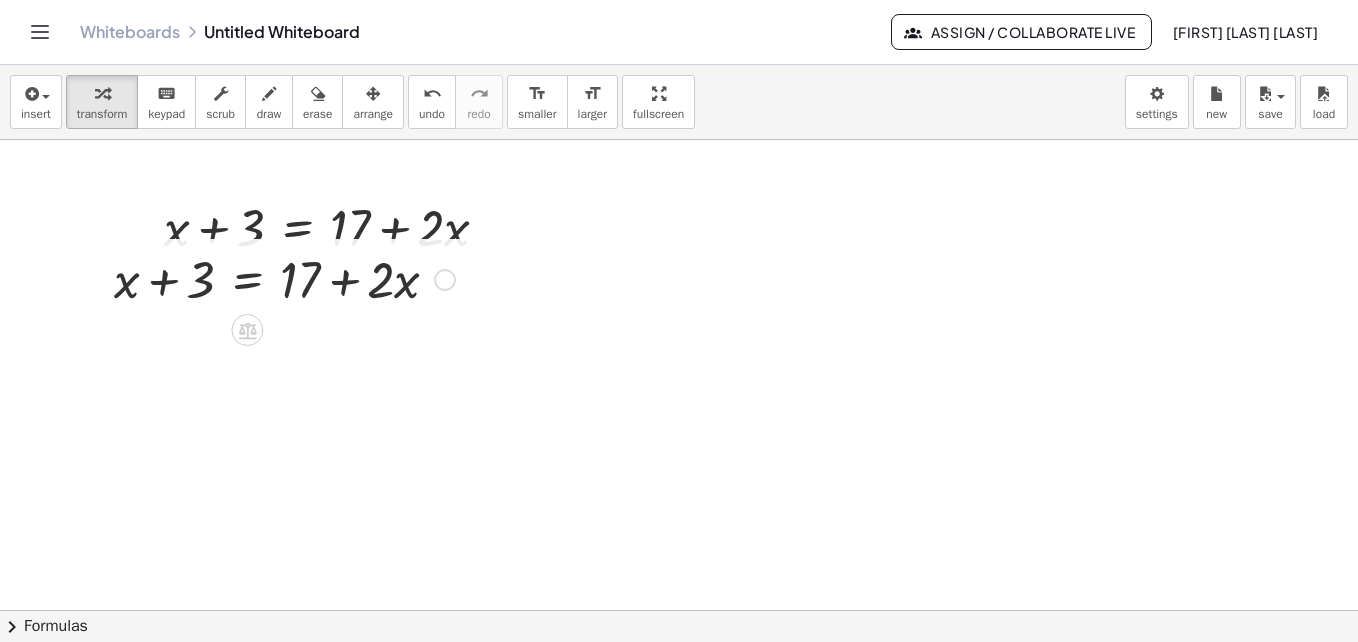 click at bounding box center (284, 278) 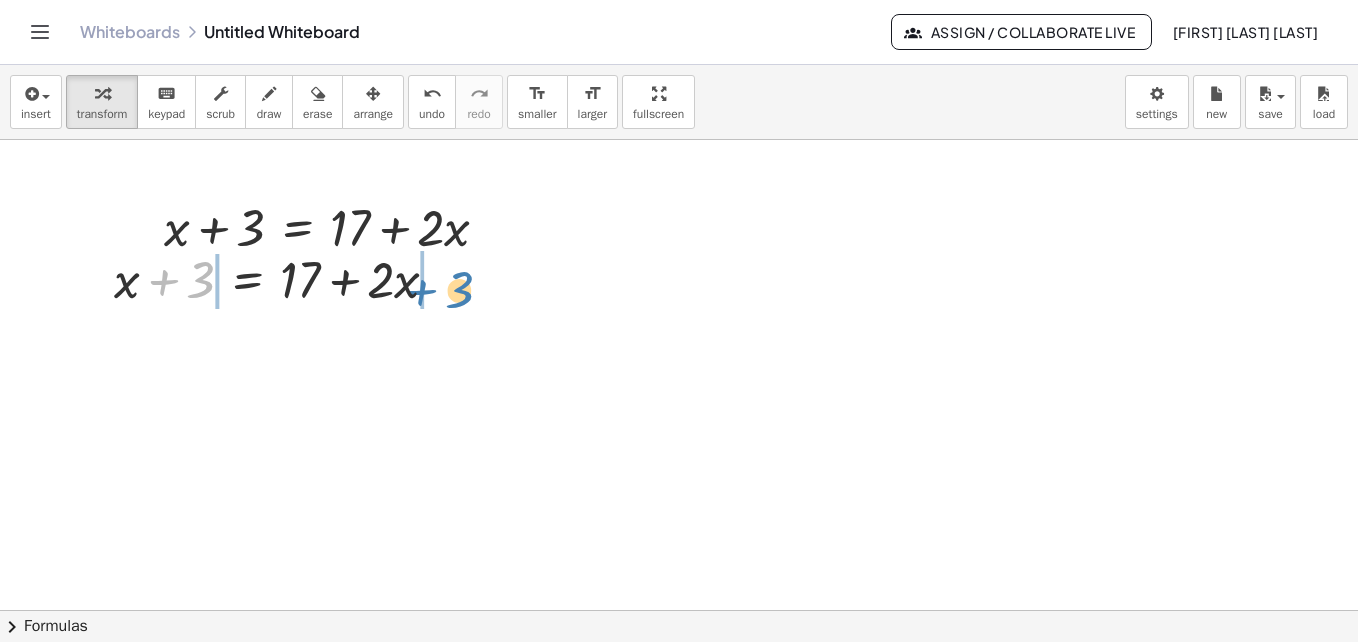 drag, startPoint x: 208, startPoint y: 288, endPoint x: 466, endPoint y: 299, distance: 258.23438 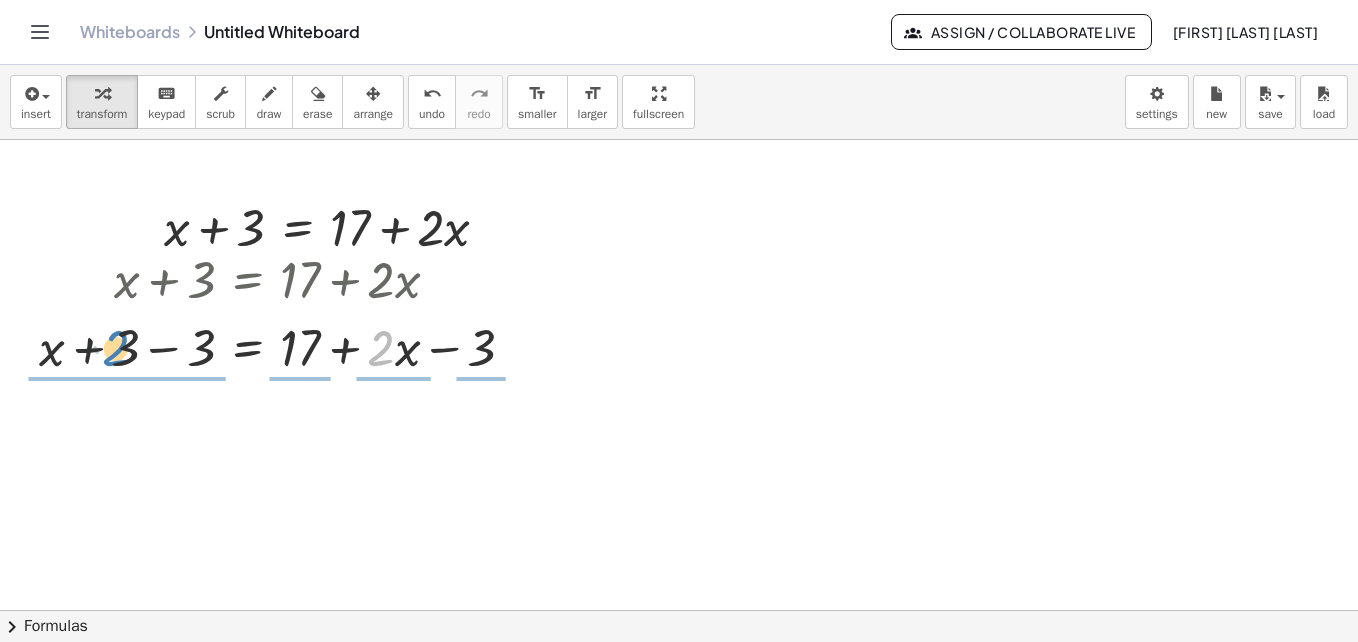 drag, startPoint x: 390, startPoint y: 346, endPoint x: 127, endPoint y: 349, distance: 263.01712 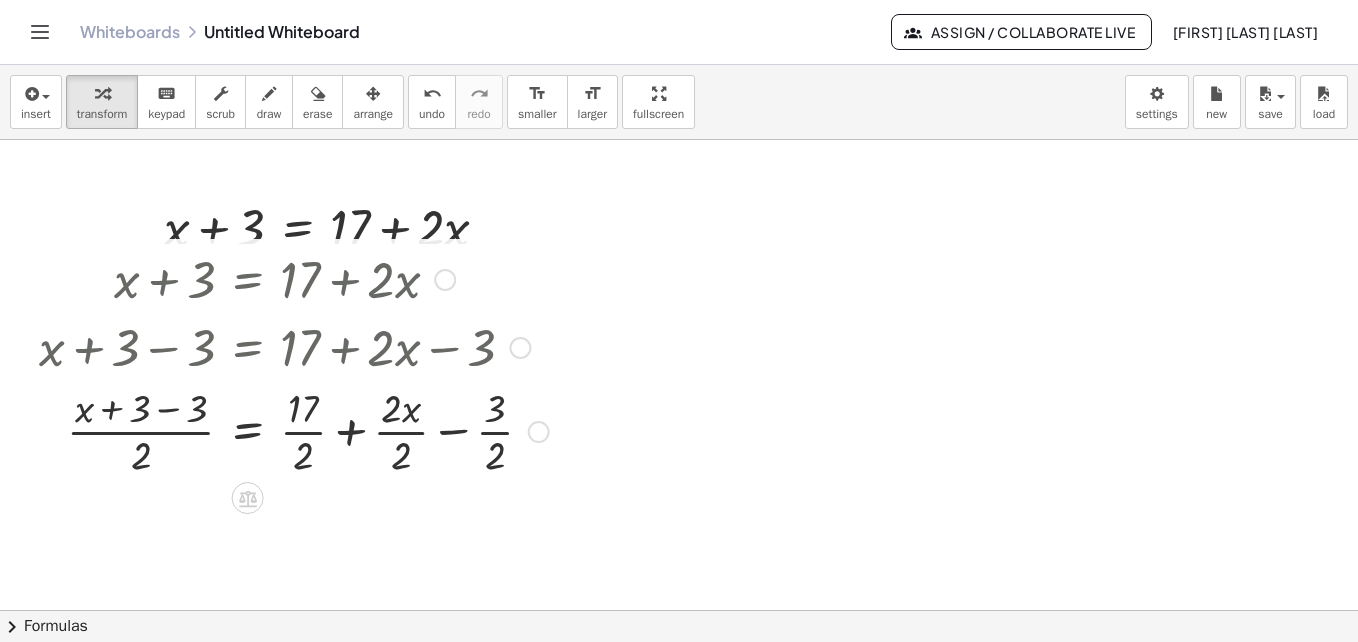 click at bounding box center [520, 348] 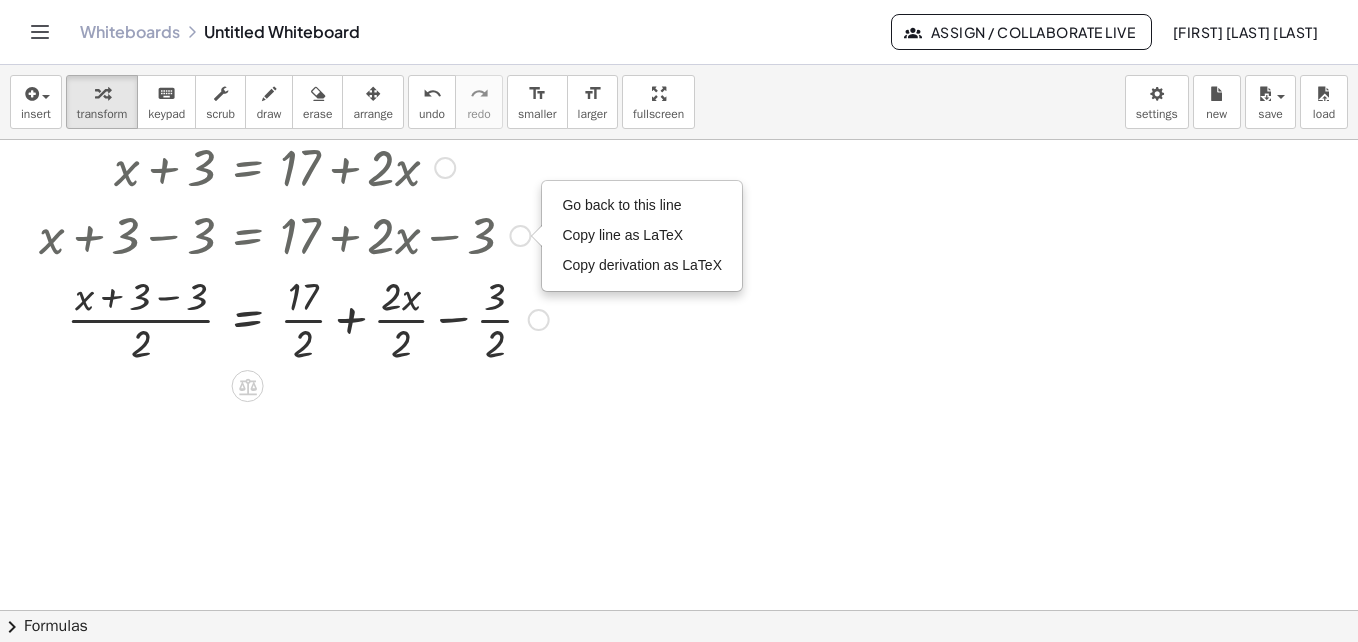 scroll, scrollTop: 0, scrollLeft: 0, axis: both 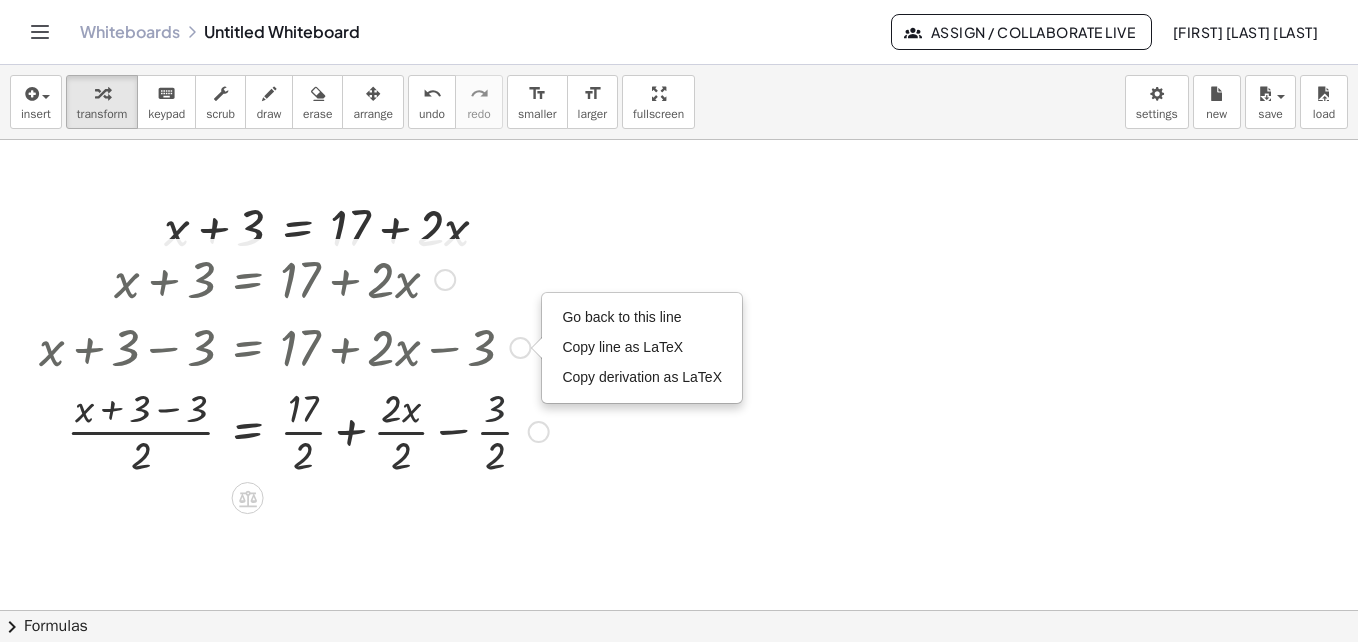 click at bounding box center (294, 430) 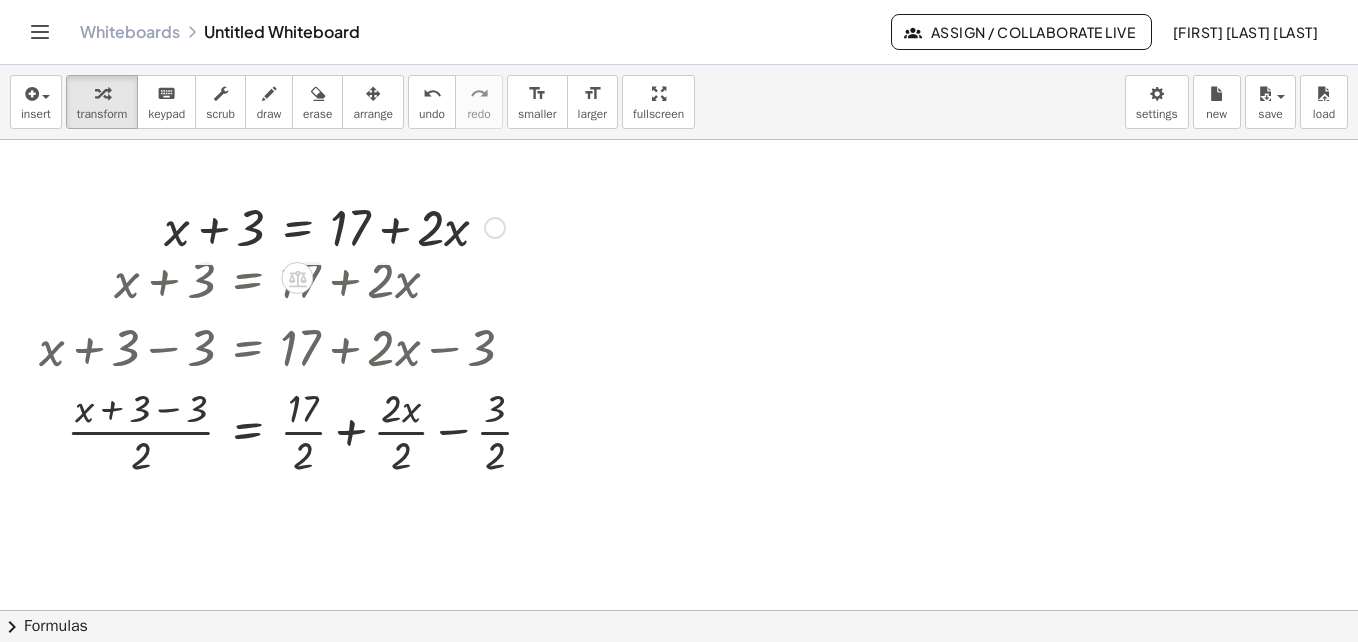 click at bounding box center [495, 228] 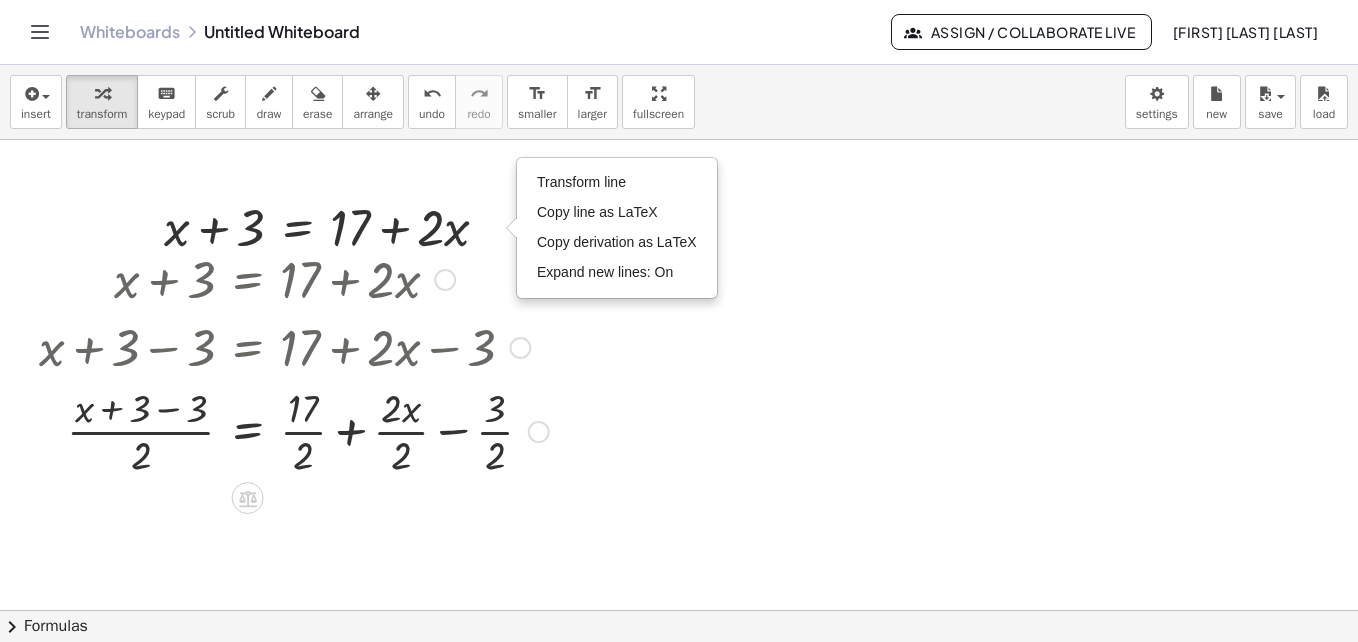 click at bounding box center [294, 346] 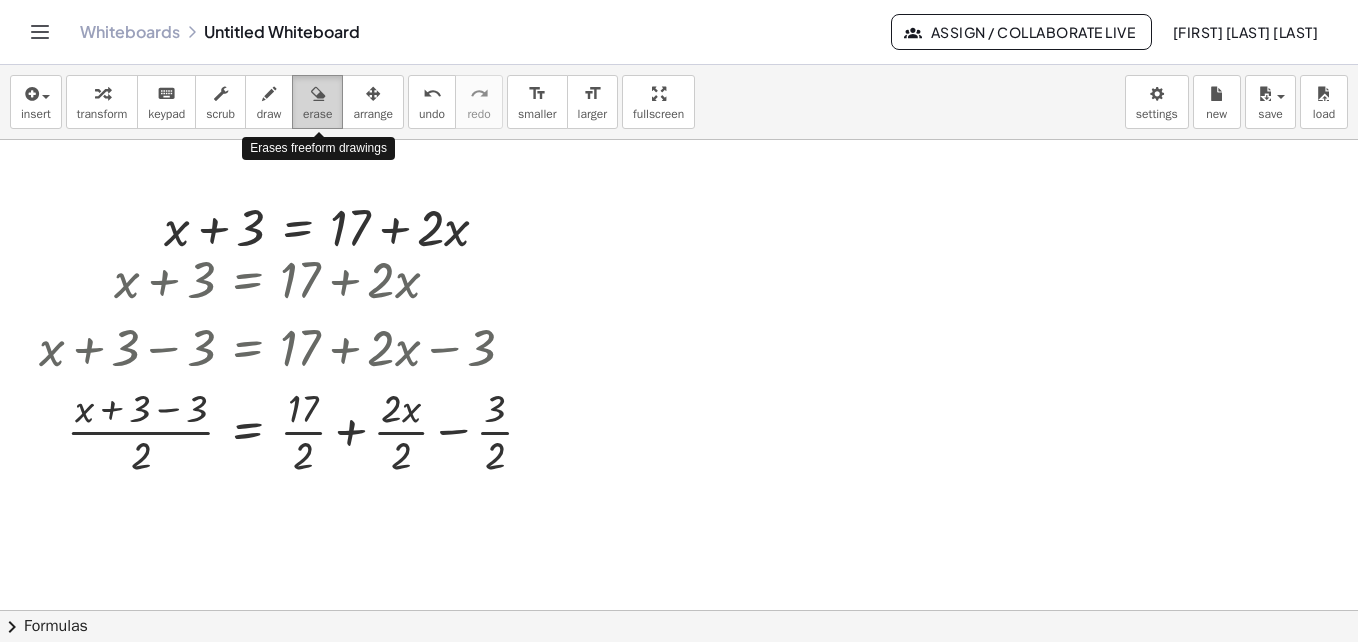 click at bounding box center [317, 93] 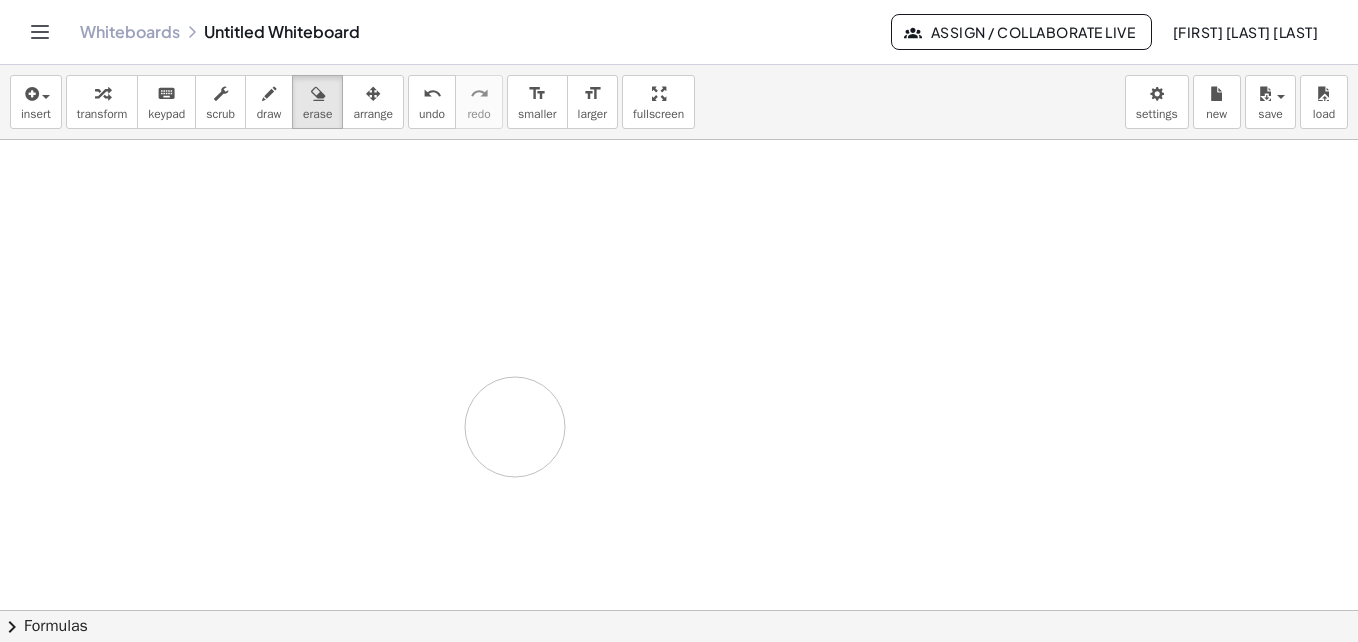 drag, startPoint x: 120, startPoint y: 274, endPoint x: 505, endPoint y: 432, distance: 416.15982 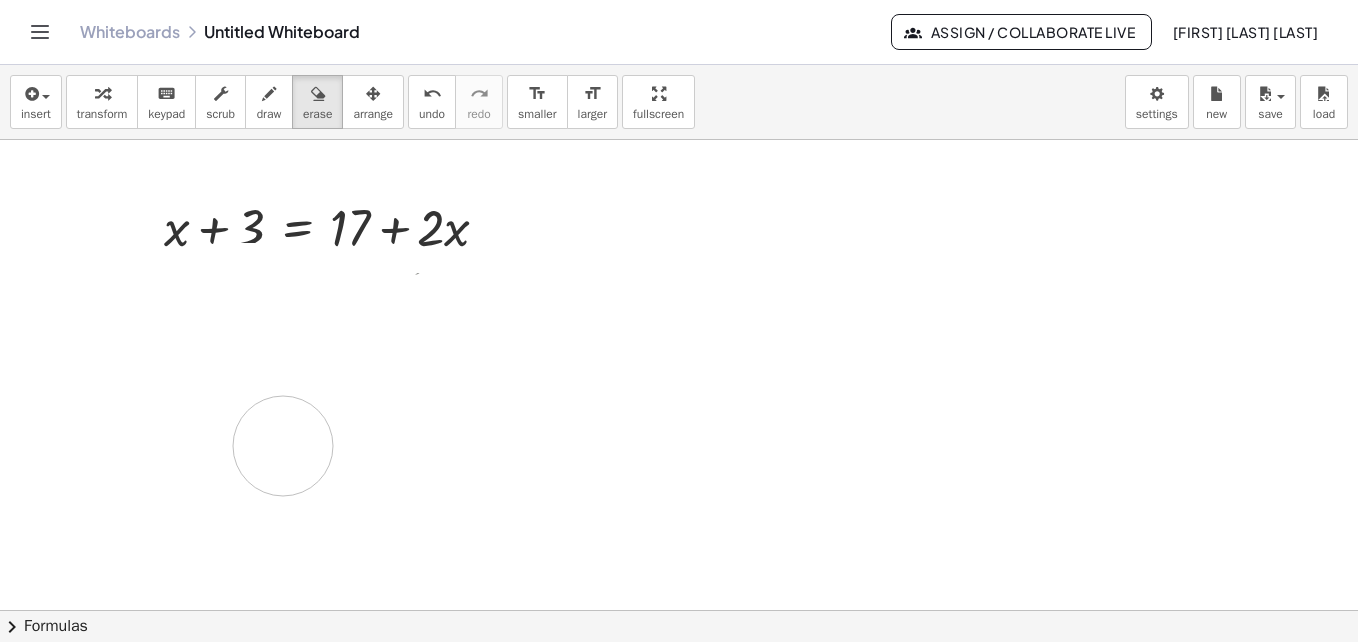 drag, startPoint x: 161, startPoint y: 312, endPoint x: 289, endPoint y: 451, distance: 188.95767 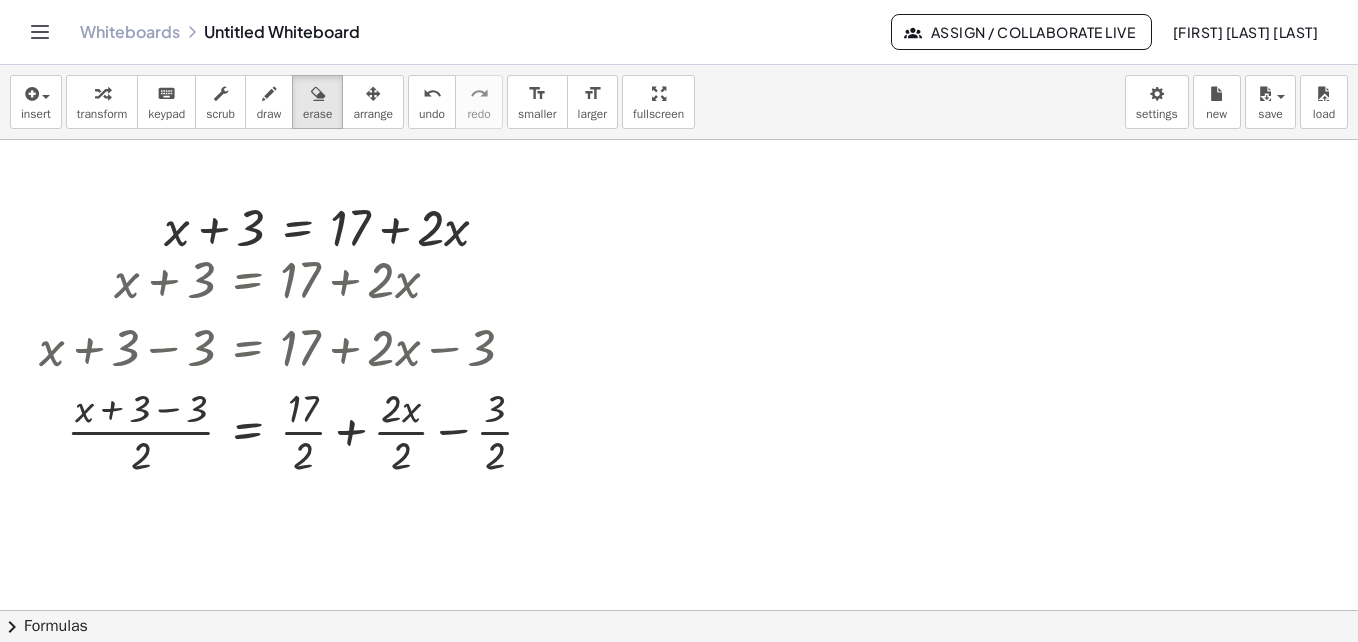 click at bounding box center (679, 610) 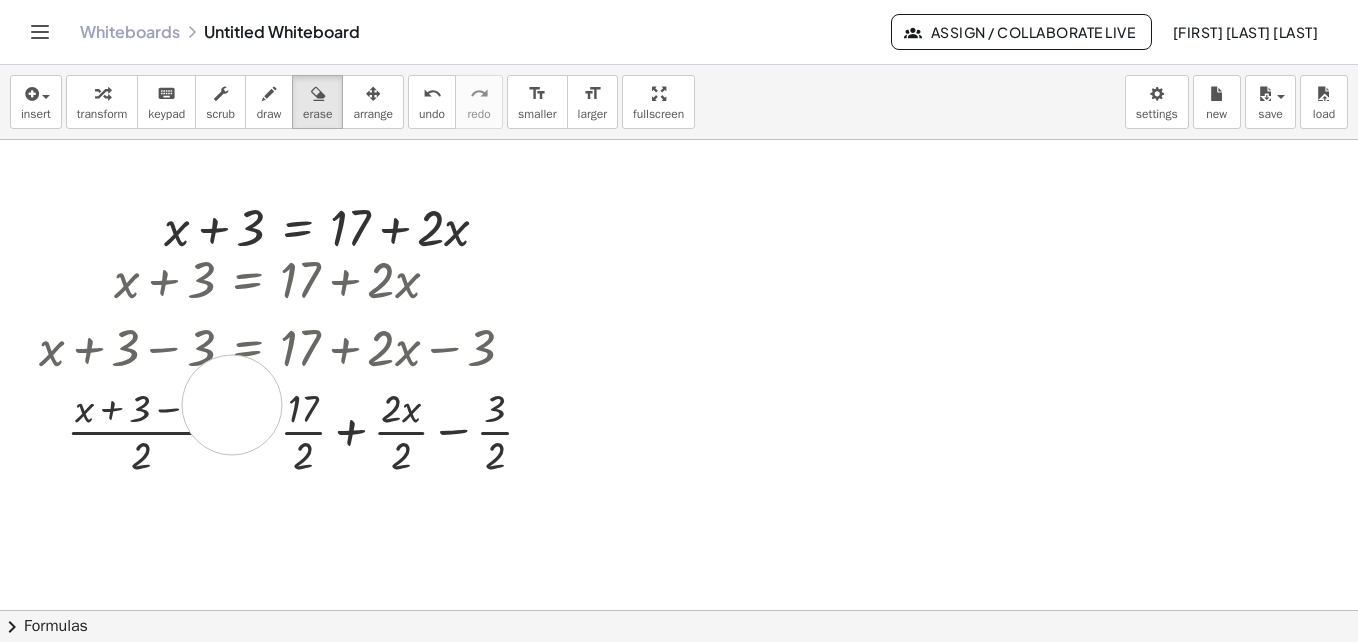 click at bounding box center [679, 610] 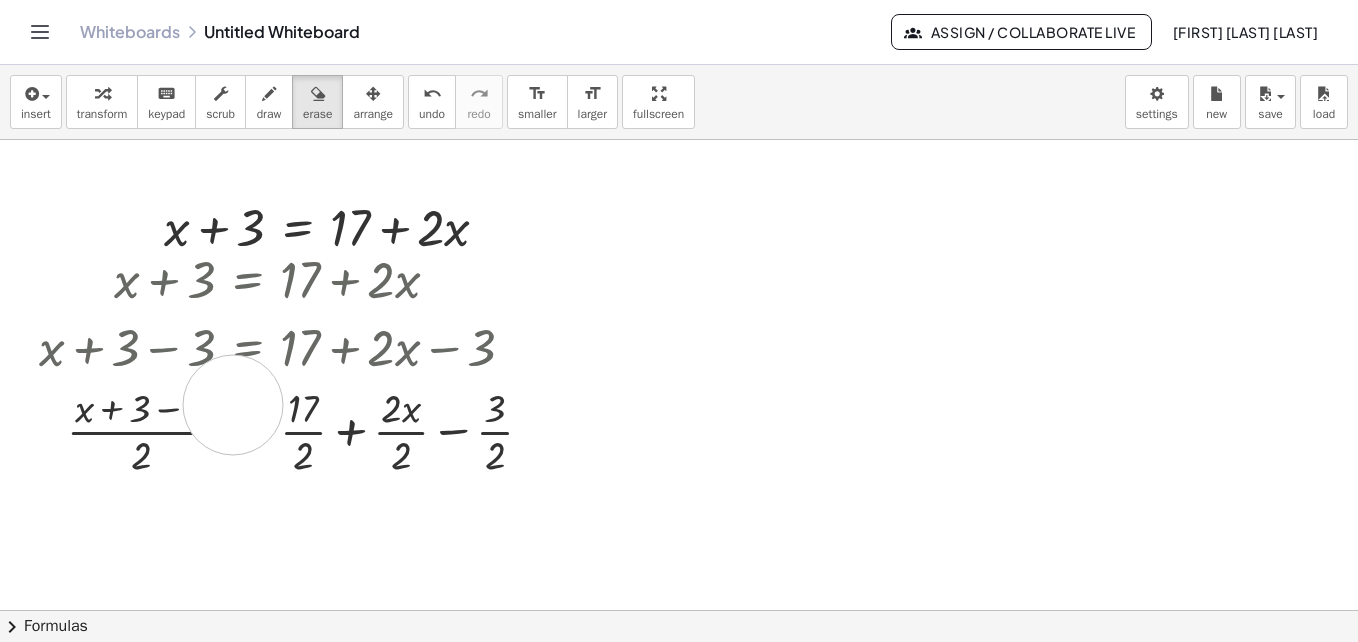 click at bounding box center (679, 610) 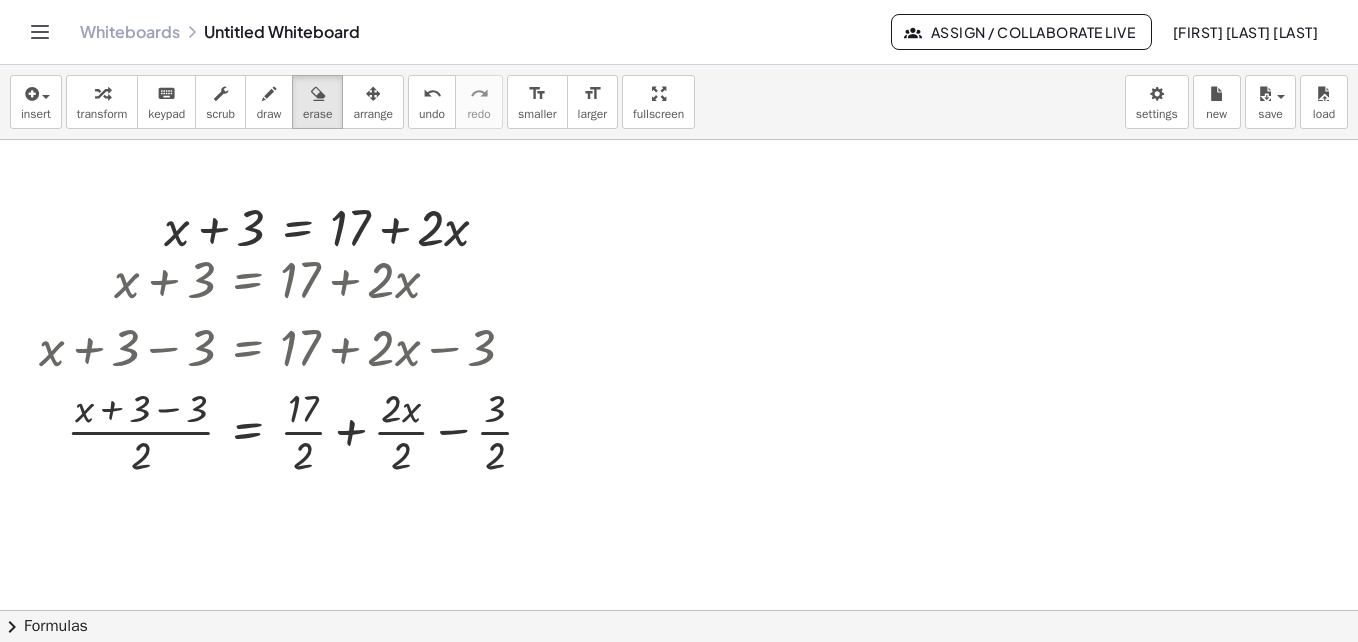 click at bounding box center (679, 610) 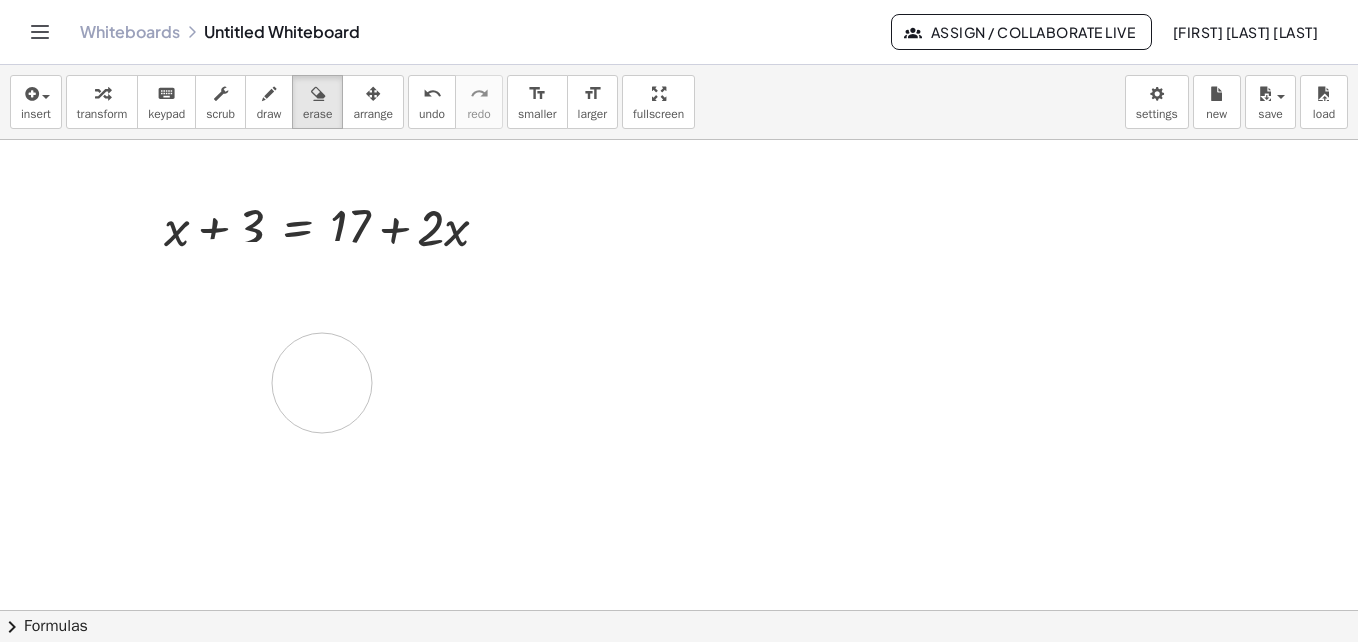 drag, startPoint x: 279, startPoint y: 392, endPoint x: 322, endPoint y: 383, distance: 43.931767 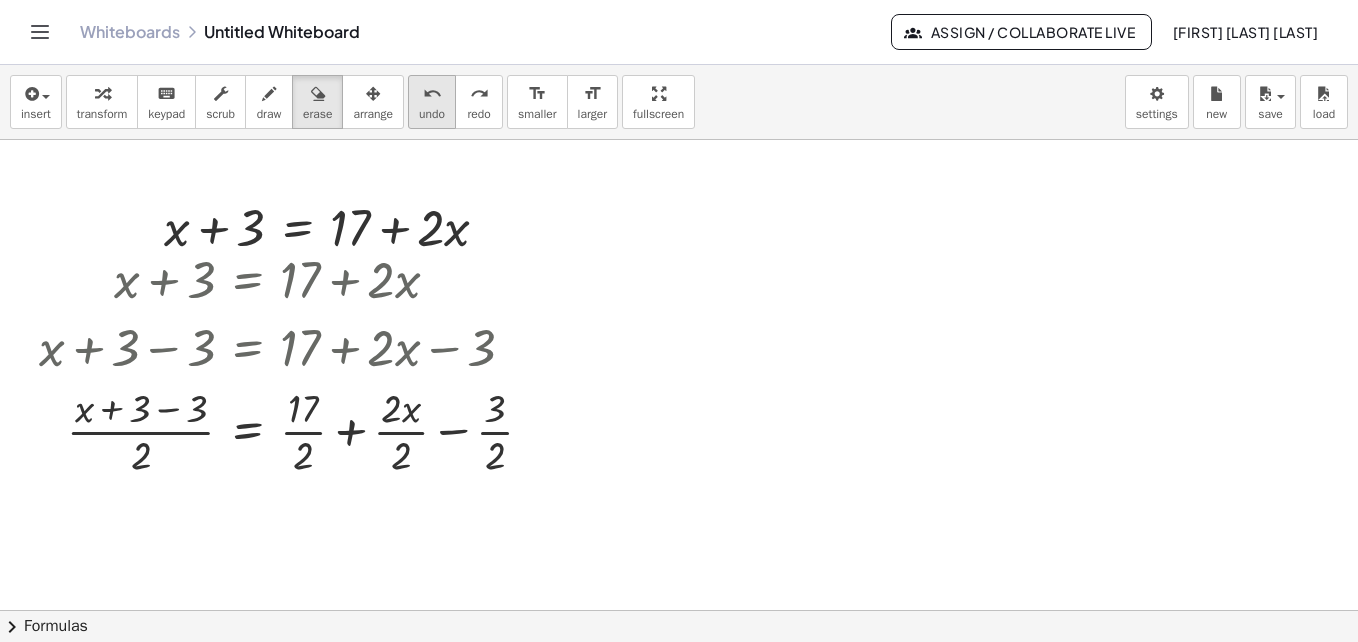 click on "undo" at bounding box center [432, 114] 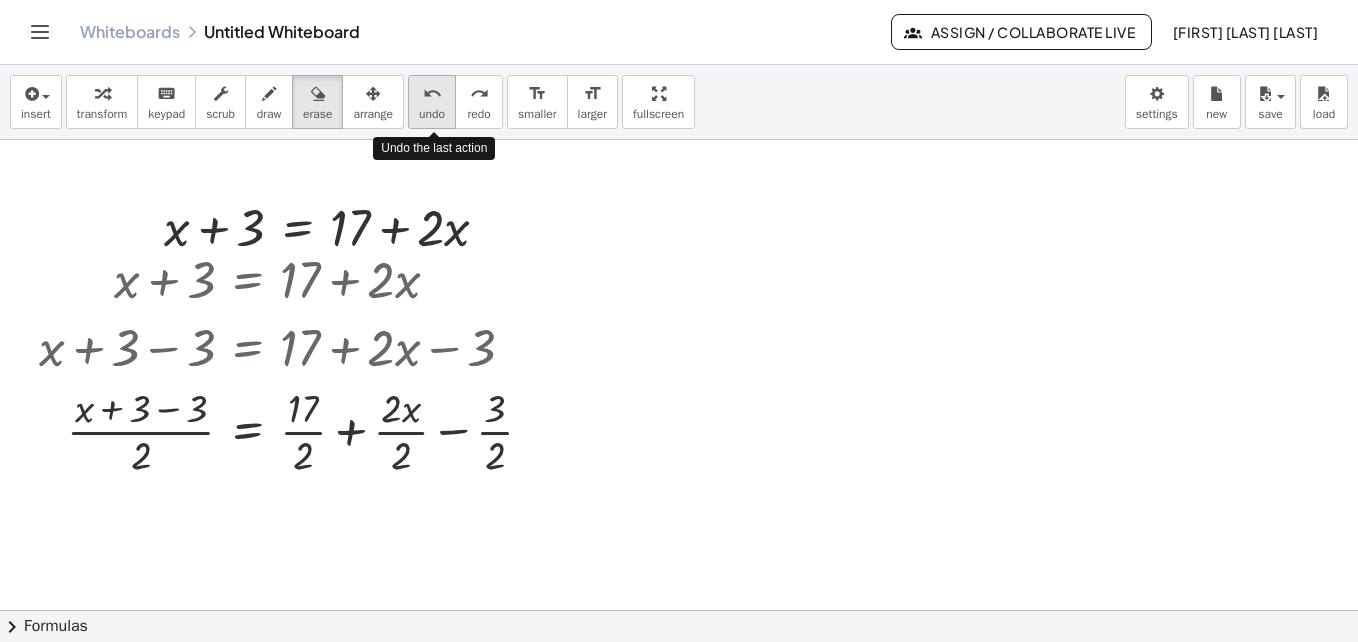 click on "undo" at bounding box center (432, 114) 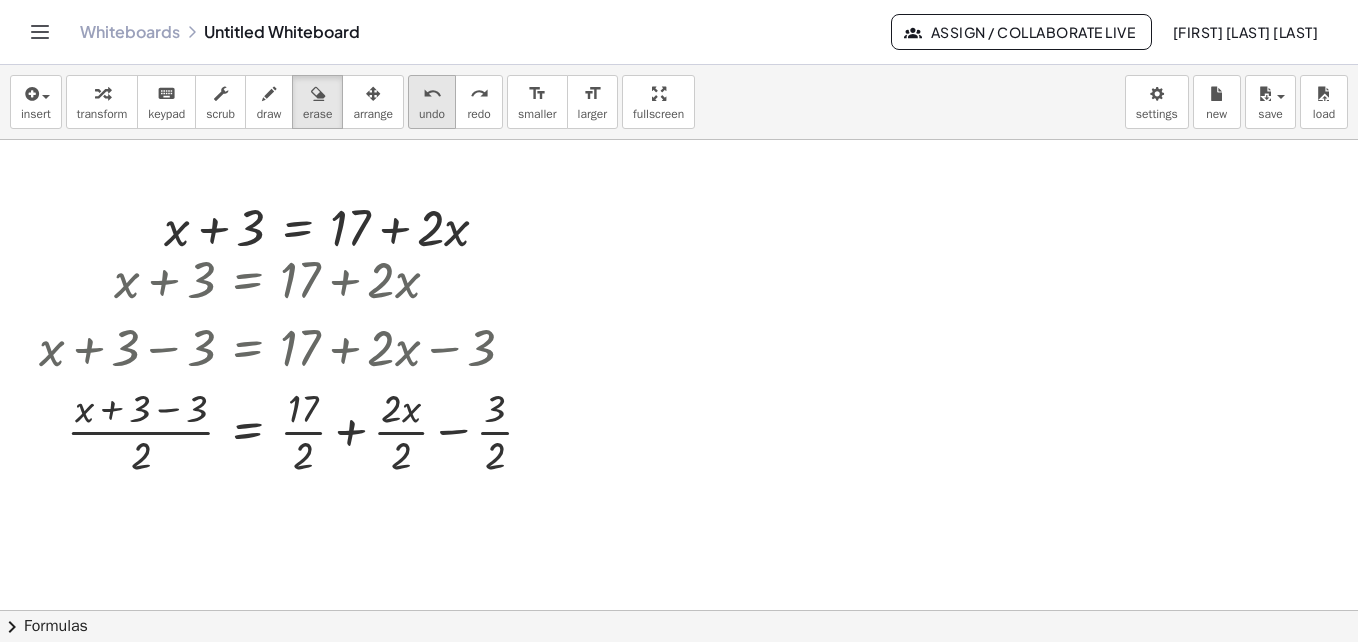 click on "undo" at bounding box center (432, 94) 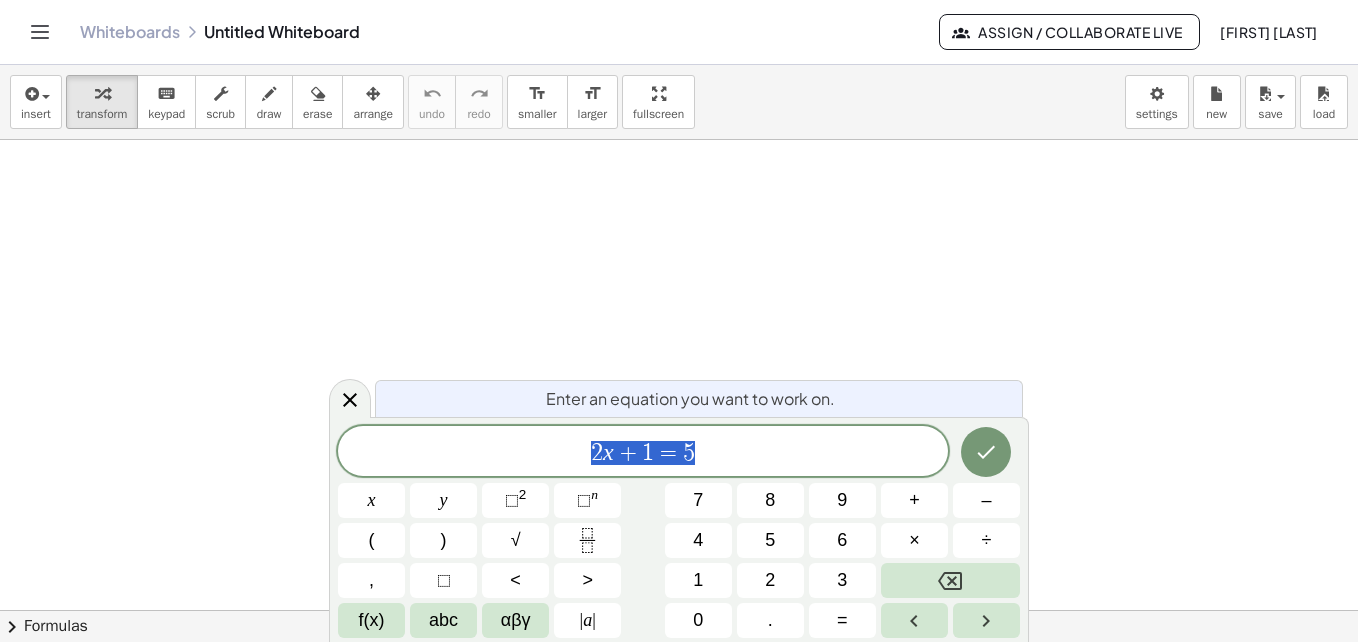 scroll, scrollTop: 0, scrollLeft: 0, axis: both 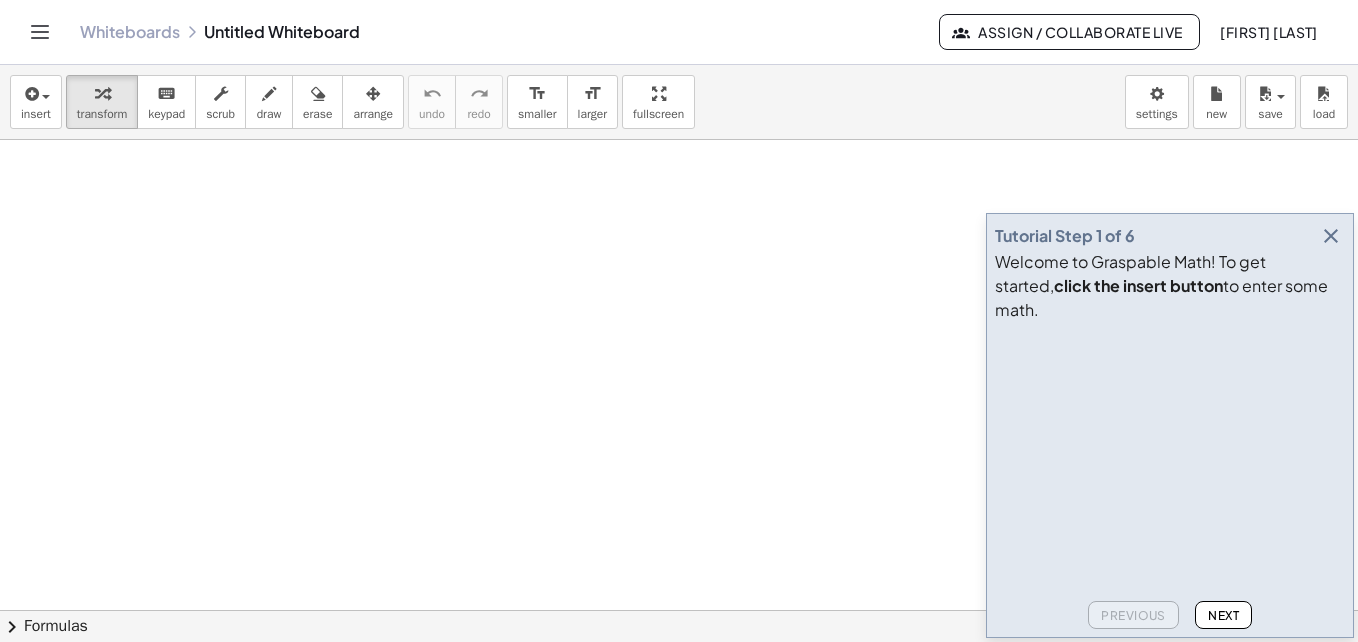 click at bounding box center (1331, 236) 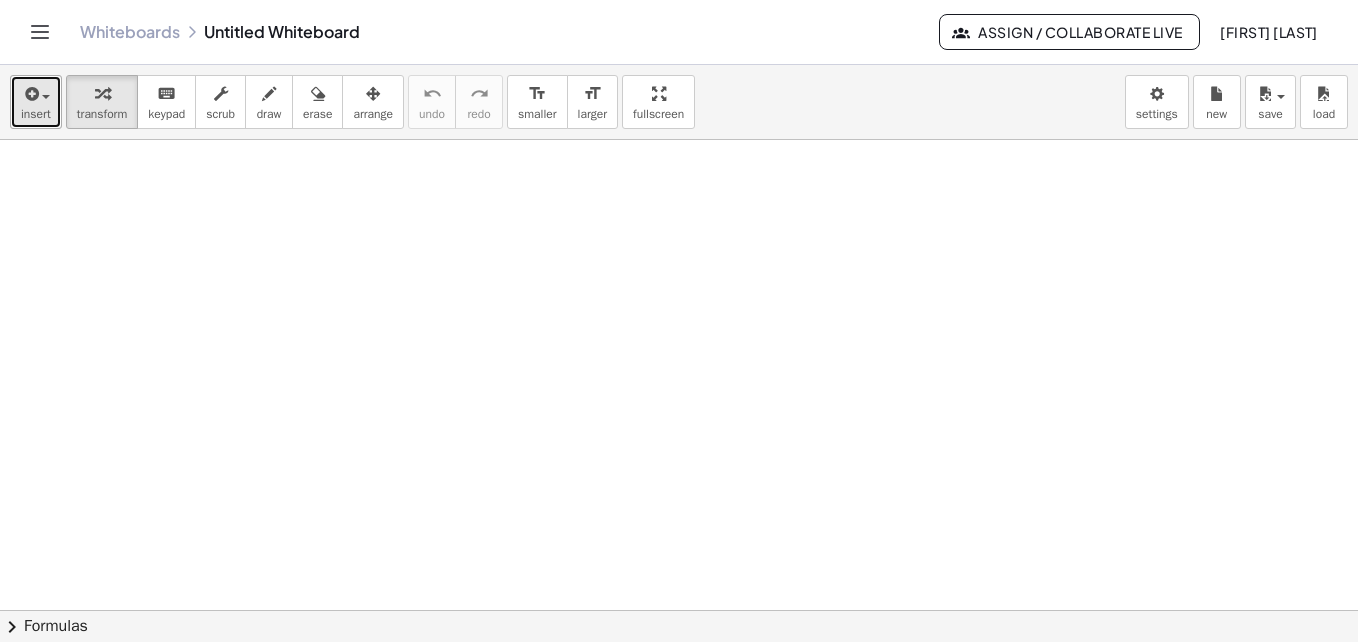 click on "insert" at bounding box center [36, 114] 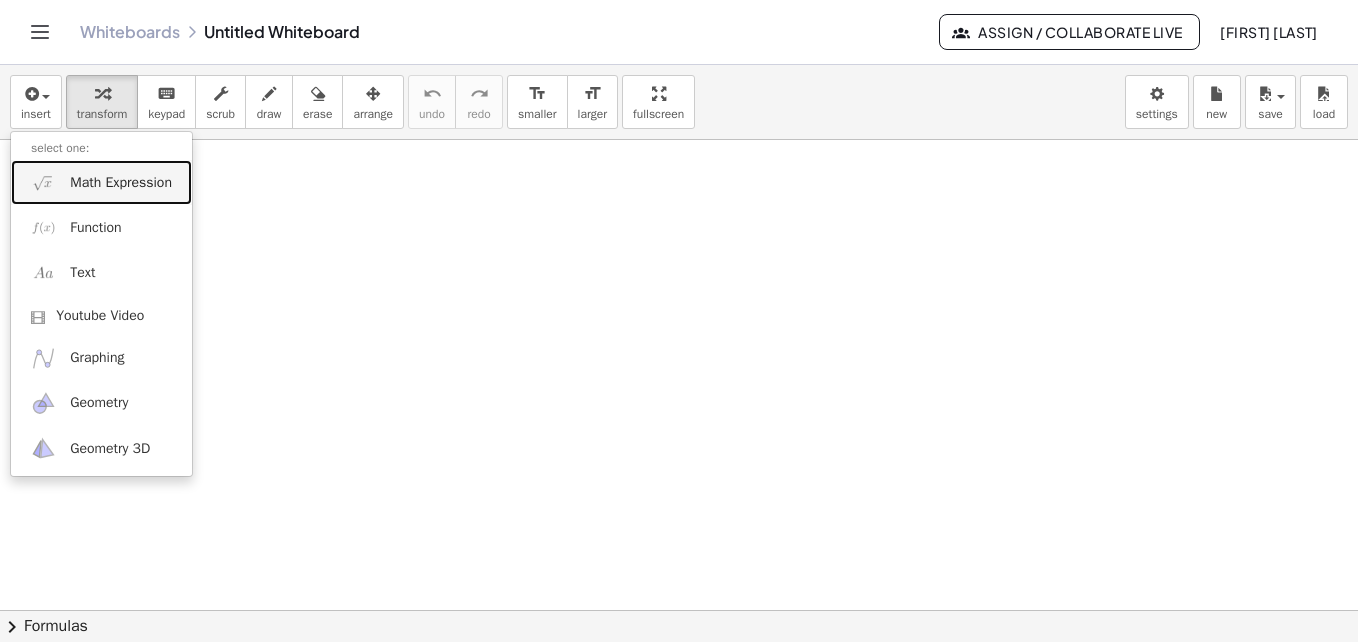 click on "Math Expression" at bounding box center (121, 183) 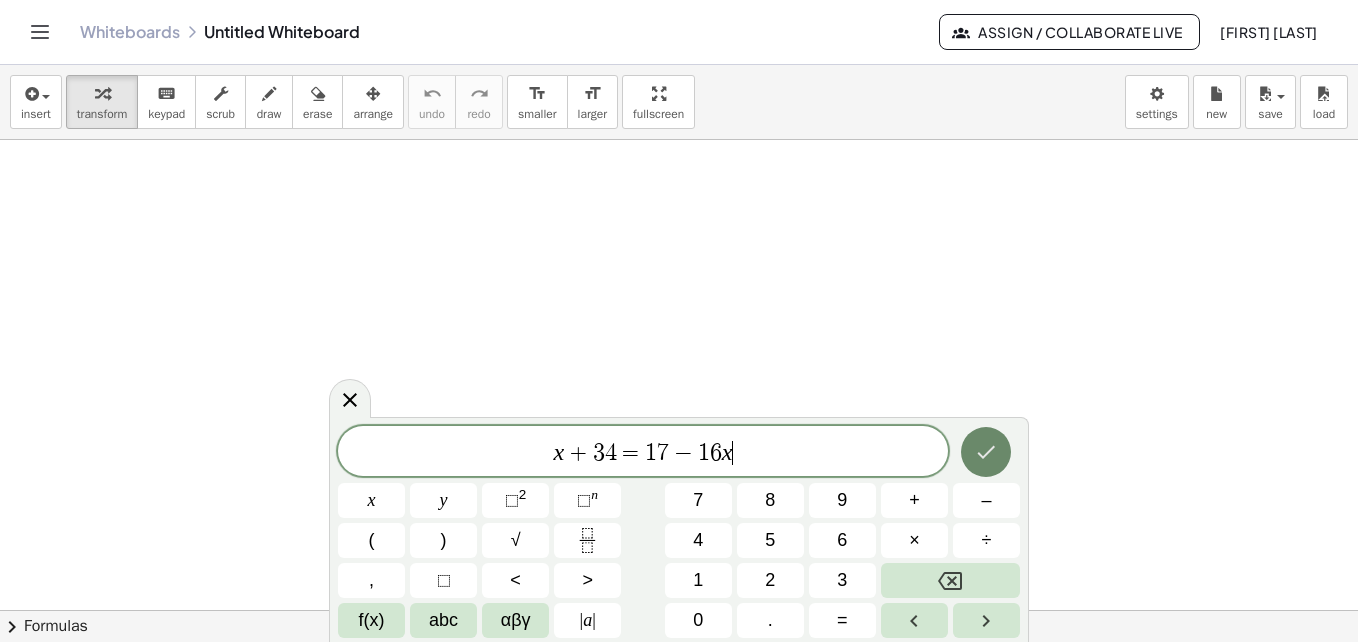 click 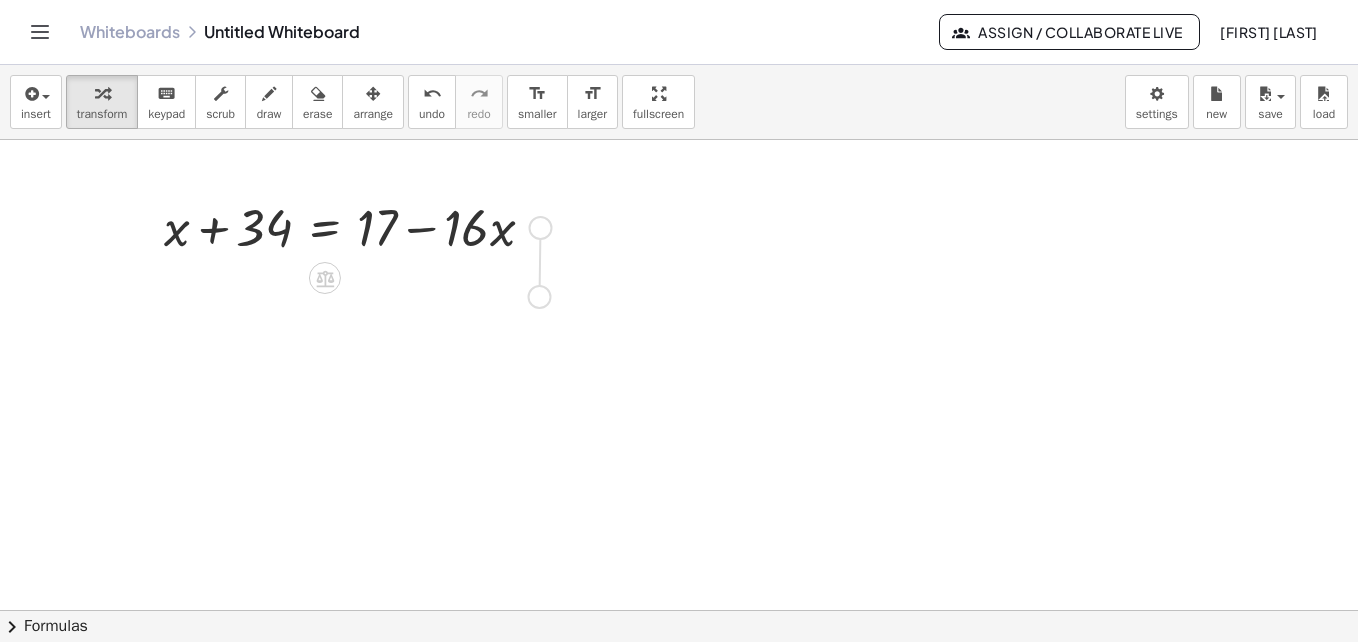 drag, startPoint x: 547, startPoint y: 230, endPoint x: 546, endPoint y: 308, distance: 78.00641 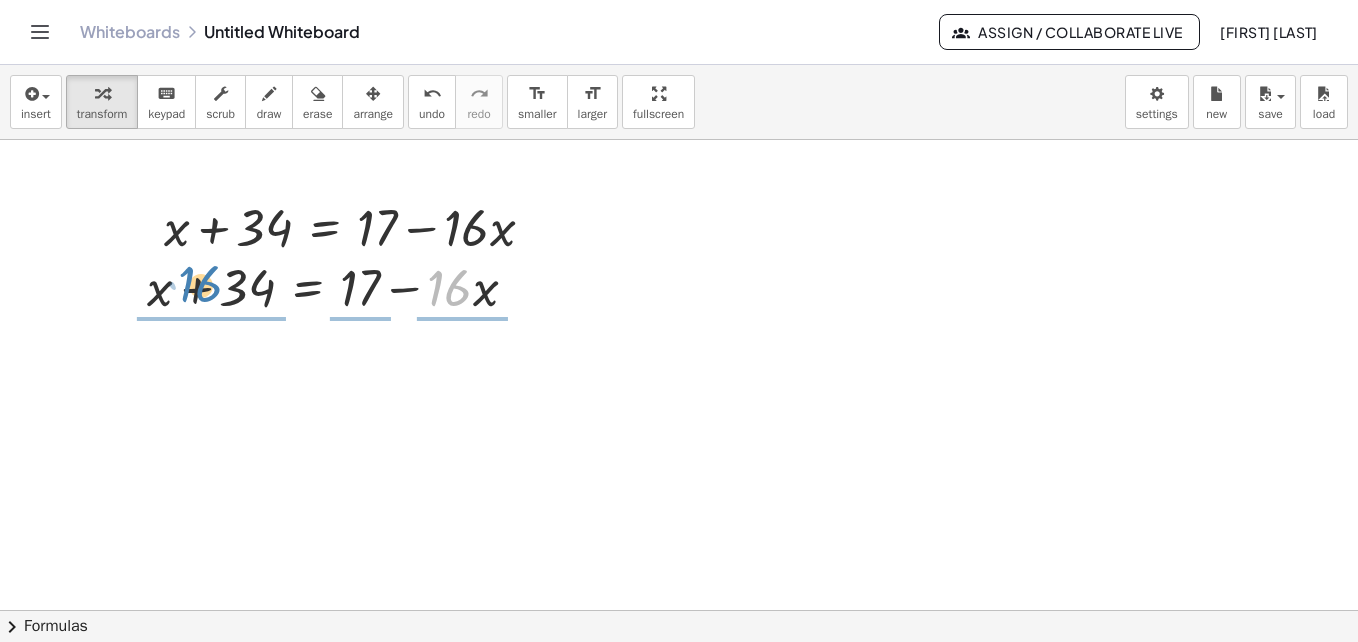 drag, startPoint x: 463, startPoint y: 298, endPoint x: 214, endPoint y: 294, distance: 249.03212 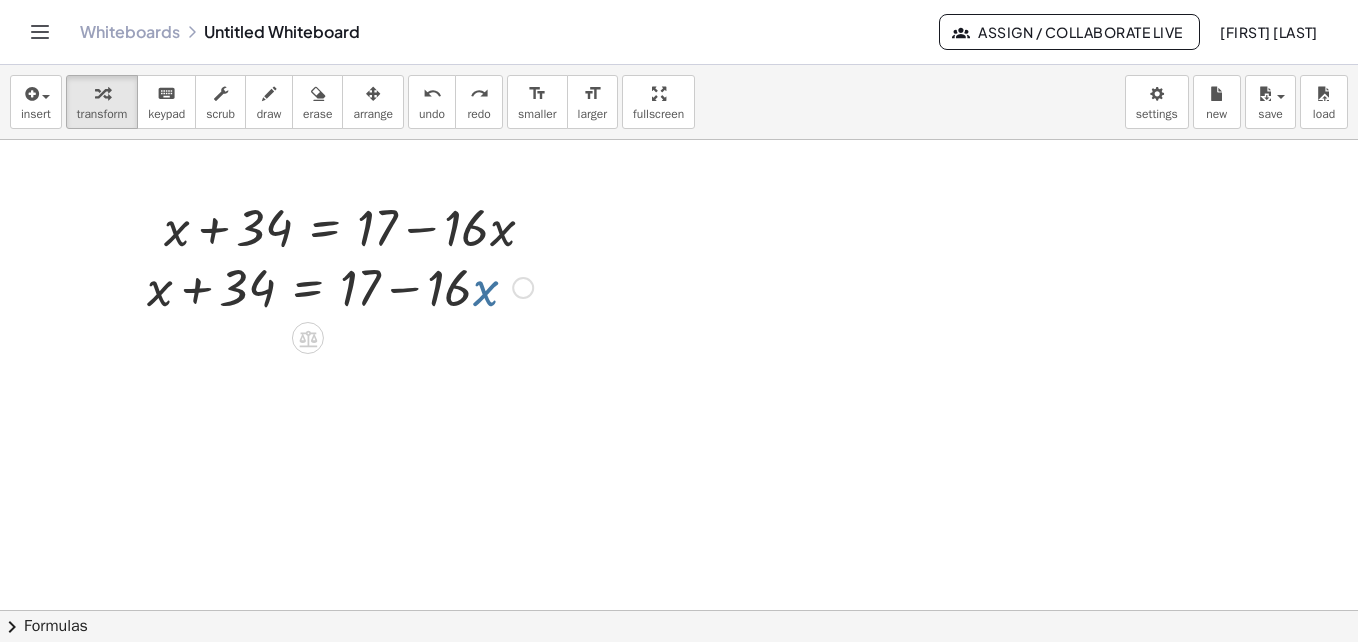 click at bounding box center [340, 286] 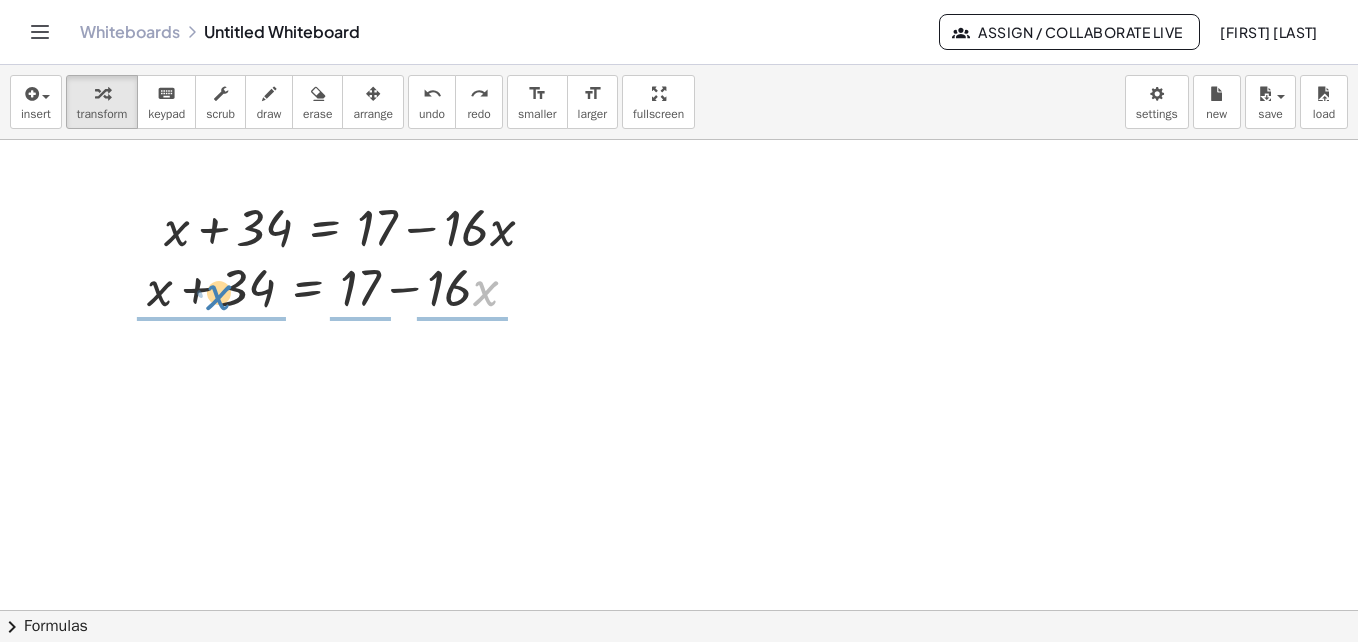 drag, startPoint x: 483, startPoint y: 291, endPoint x: 214, endPoint y: 291, distance: 269 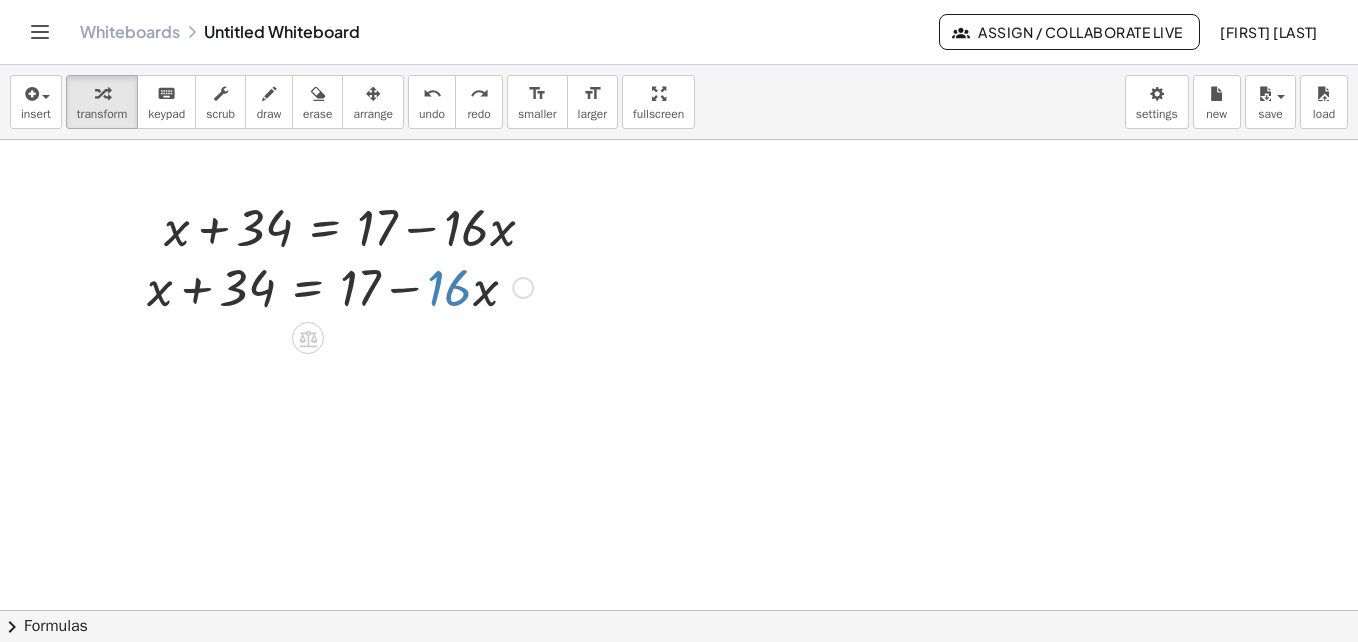 click at bounding box center (340, 286) 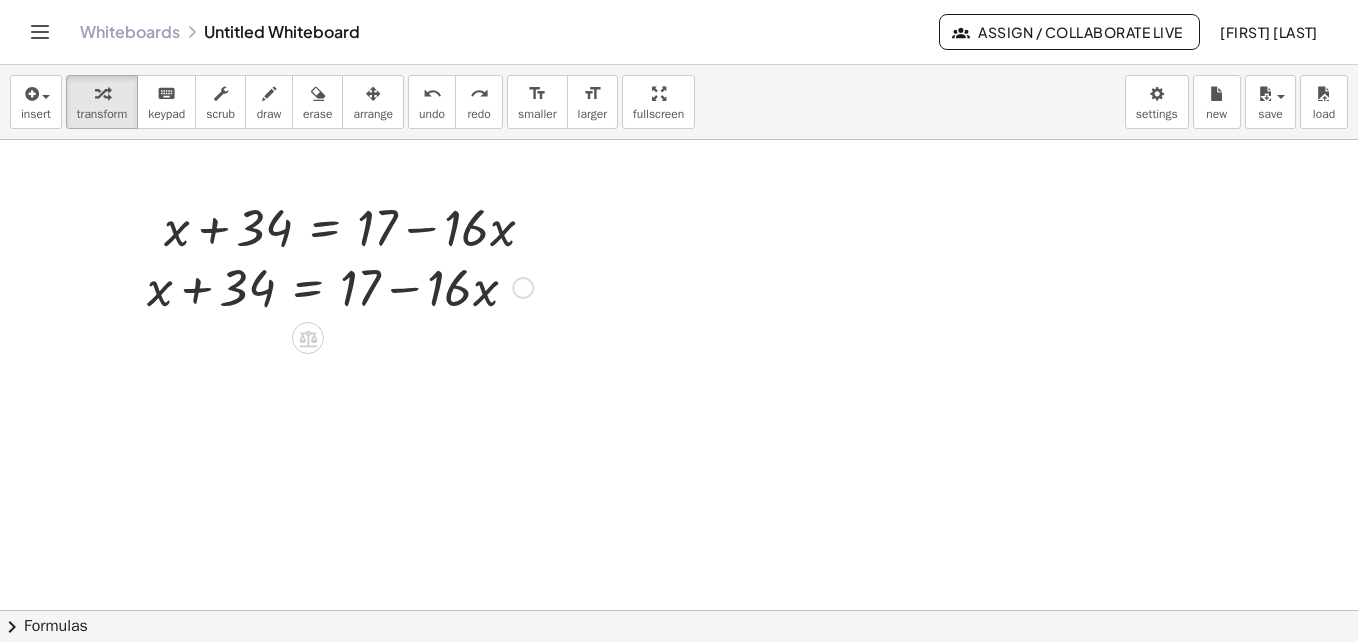 click at bounding box center (340, 286) 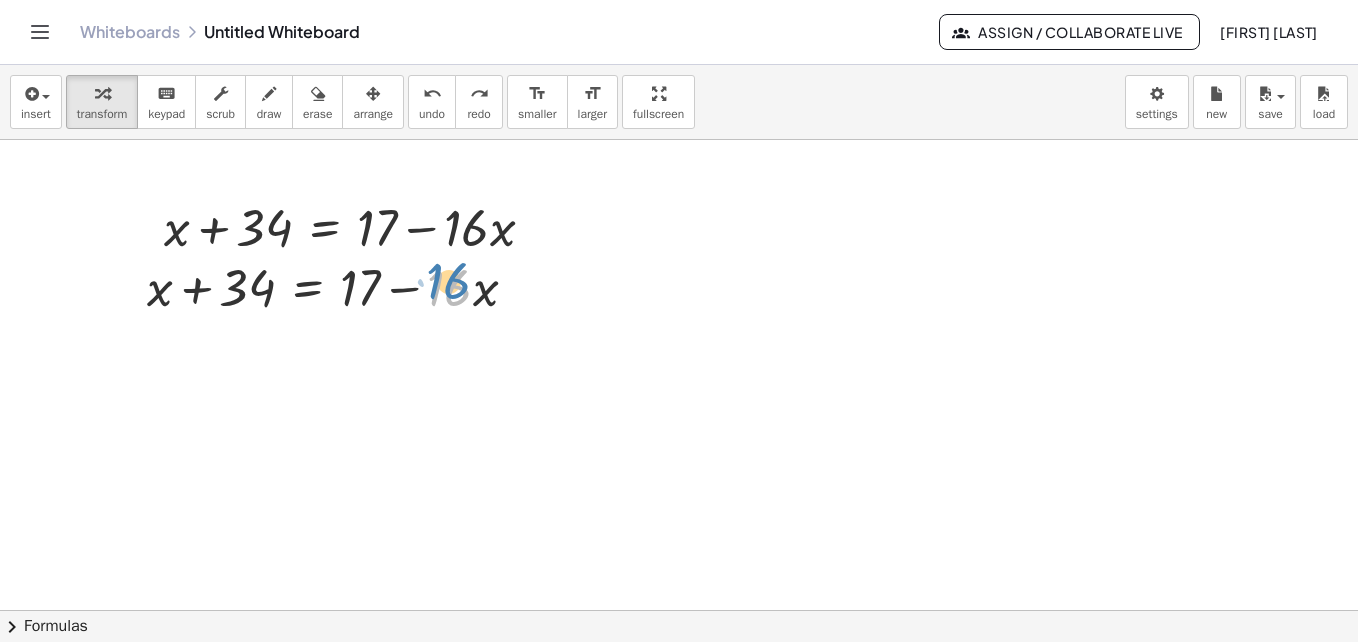 click at bounding box center (340, 286) 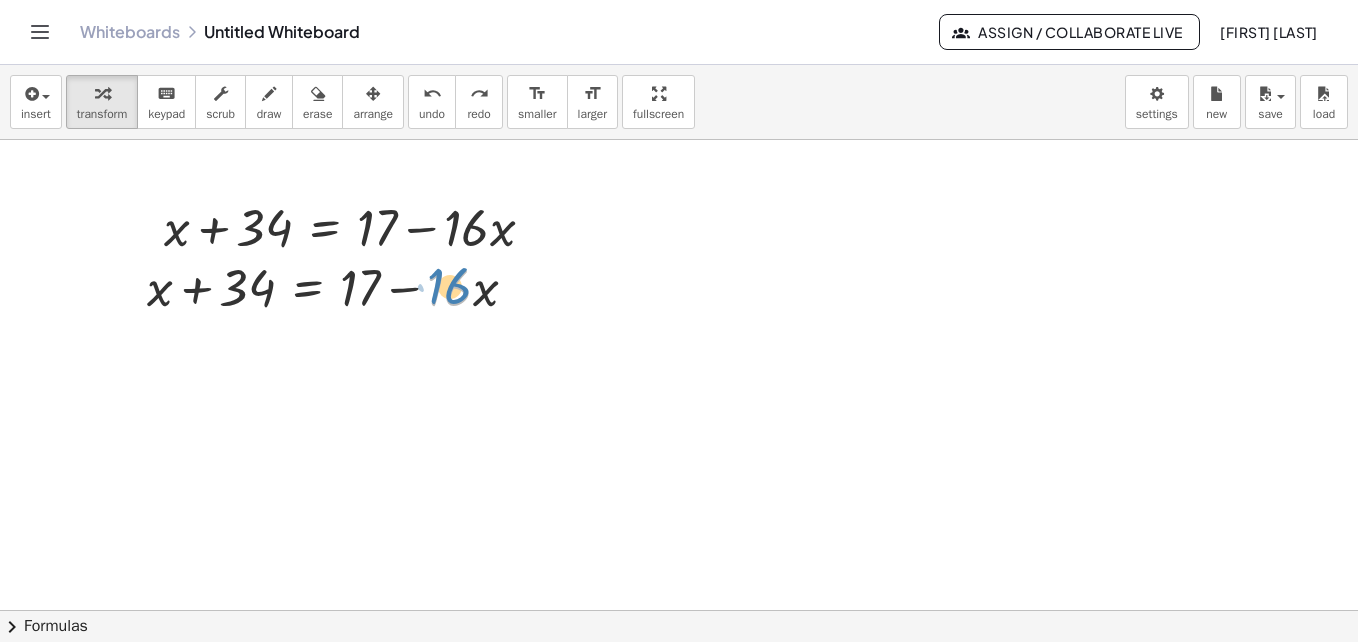 click at bounding box center (340, 286) 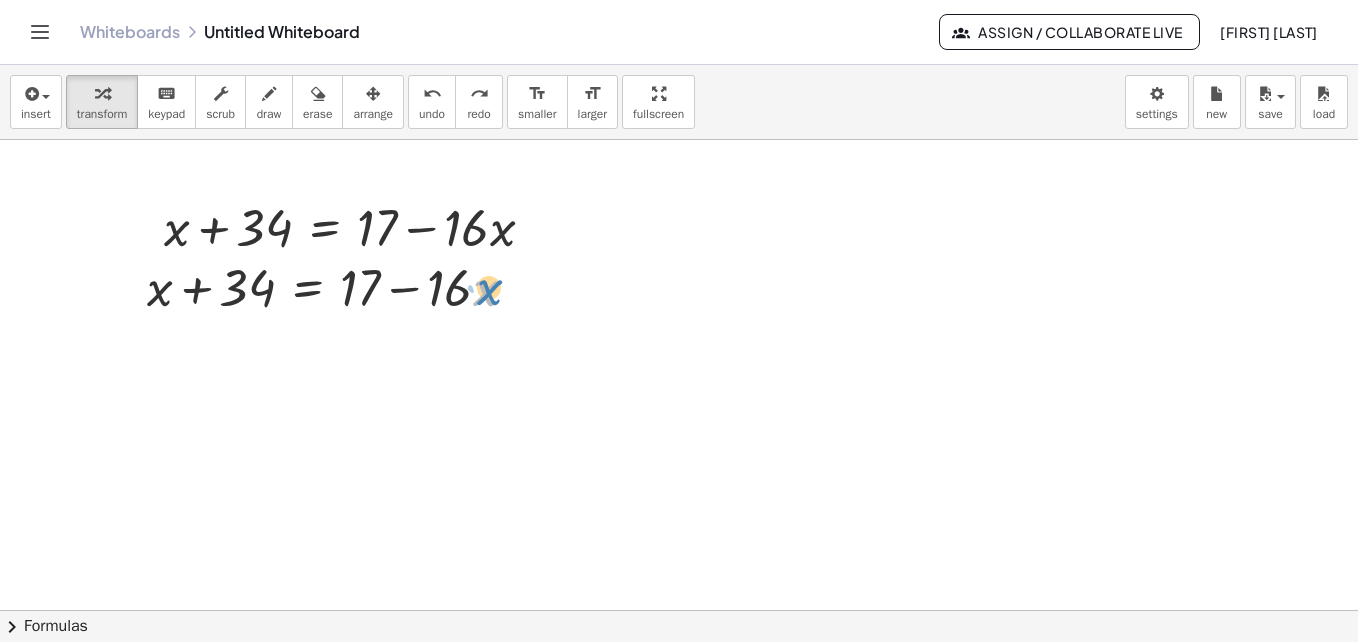 click at bounding box center (340, 286) 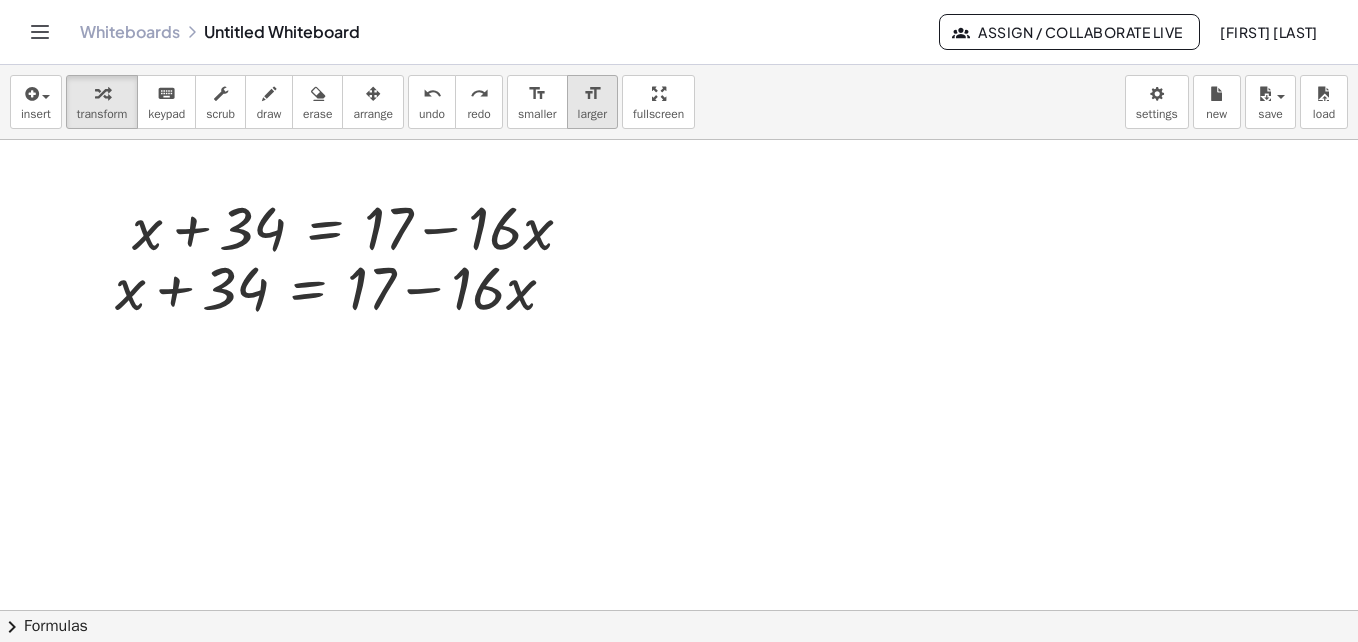 click on "larger" at bounding box center (592, 114) 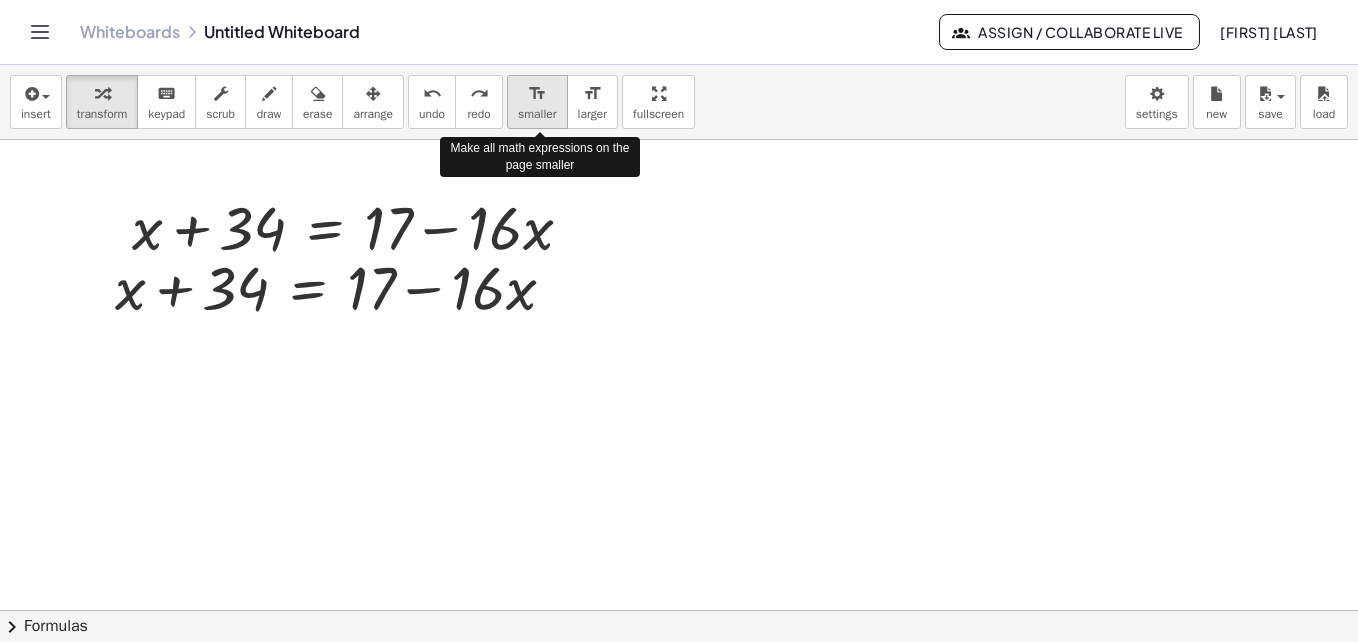click on "smaller" at bounding box center [537, 114] 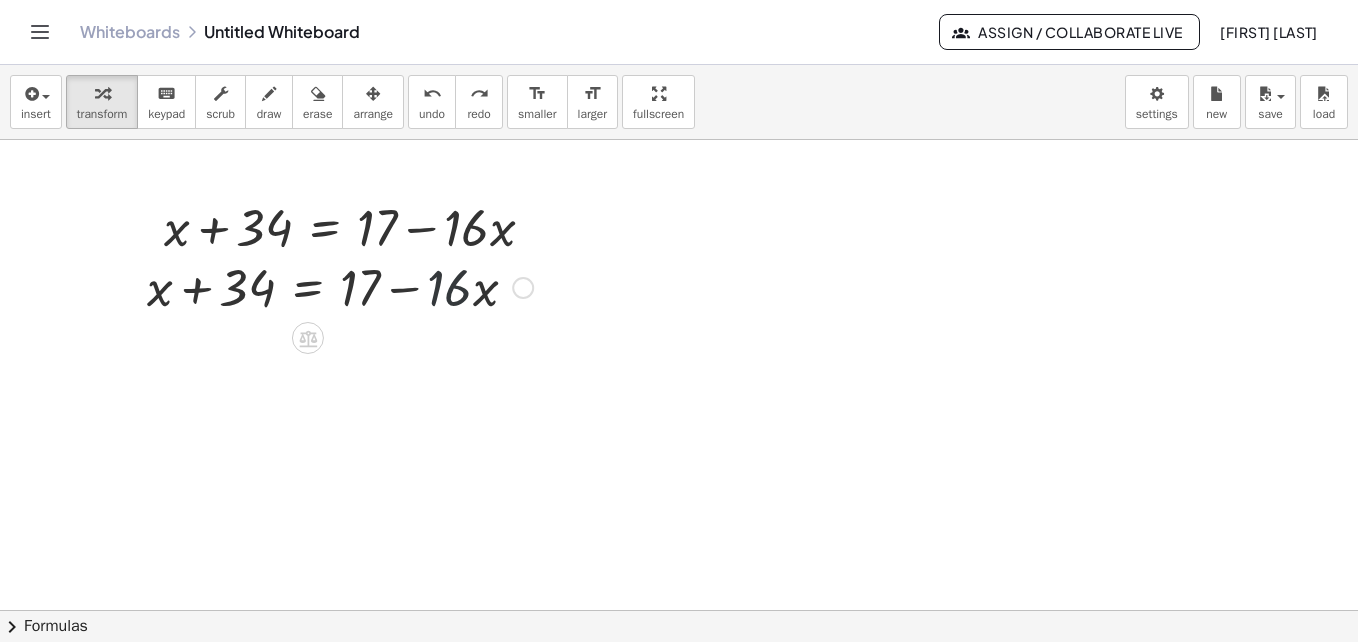 click at bounding box center (340, 286) 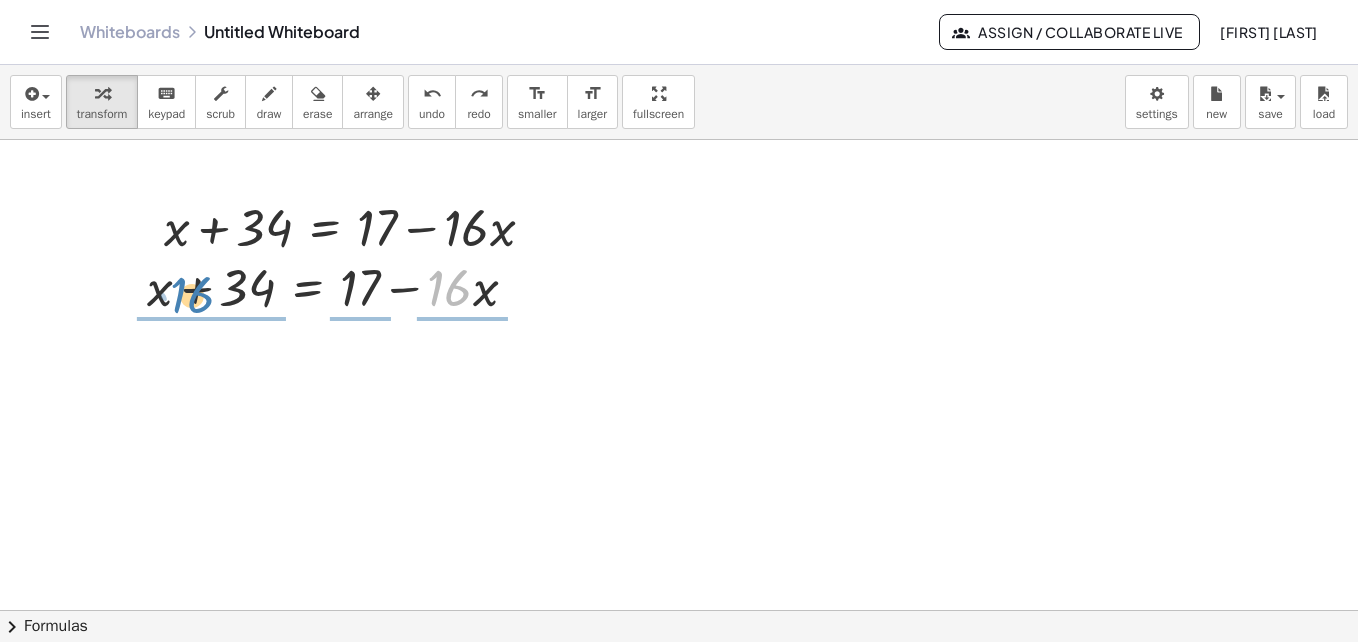 drag, startPoint x: 448, startPoint y: 277, endPoint x: 190, endPoint y: 284, distance: 258.09494 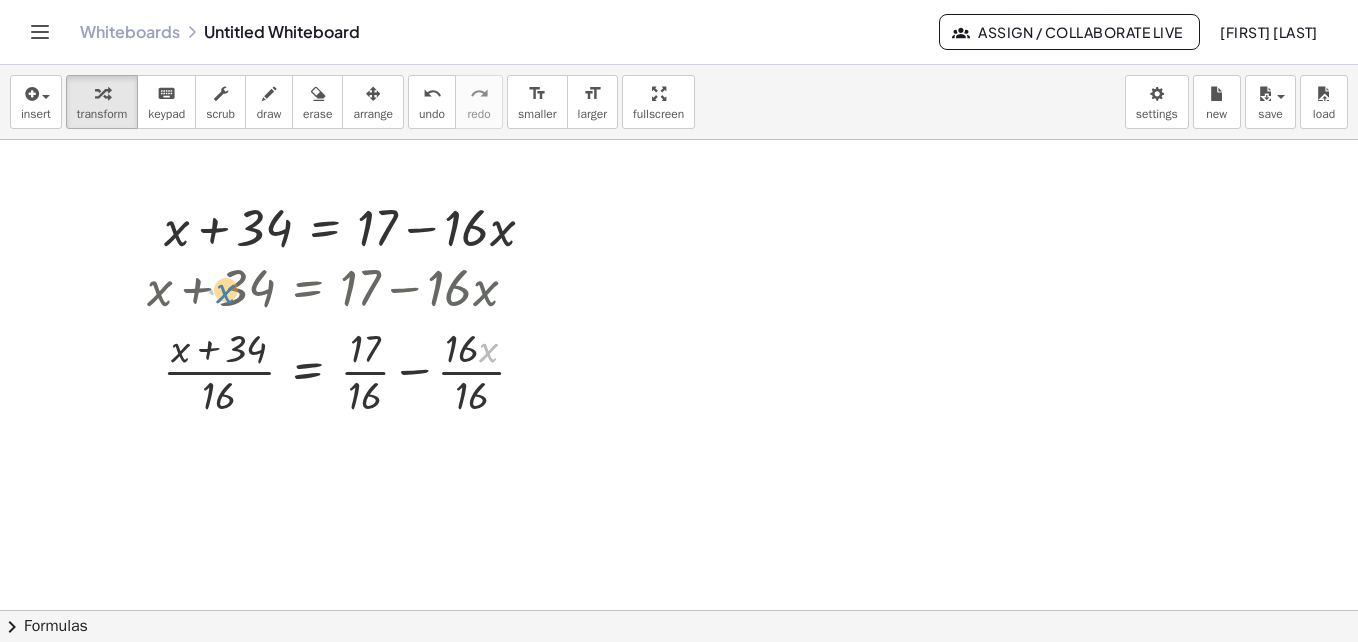drag, startPoint x: 487, startPoint y: 353, endPoint x: 224, endPoint y: 295, distance: 269.31952 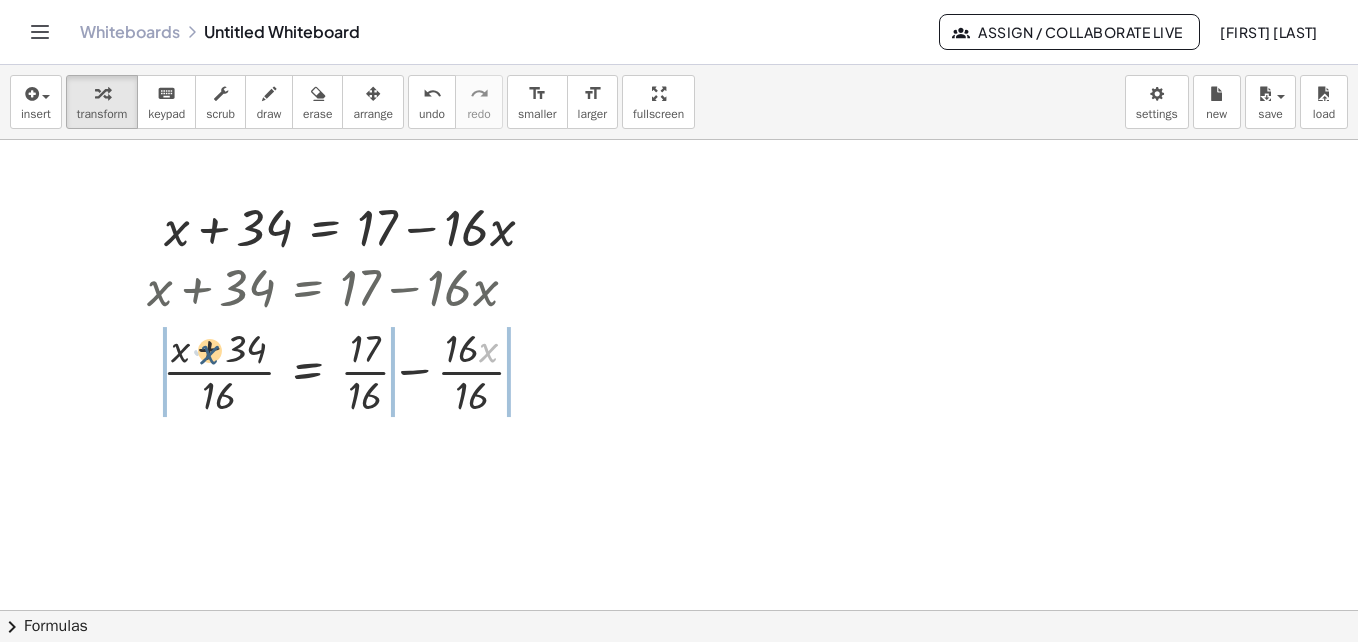 drag, startPoint x: 489, startPoint y: 352, endPoint x: 205, endPoint y: 352, distance: 284 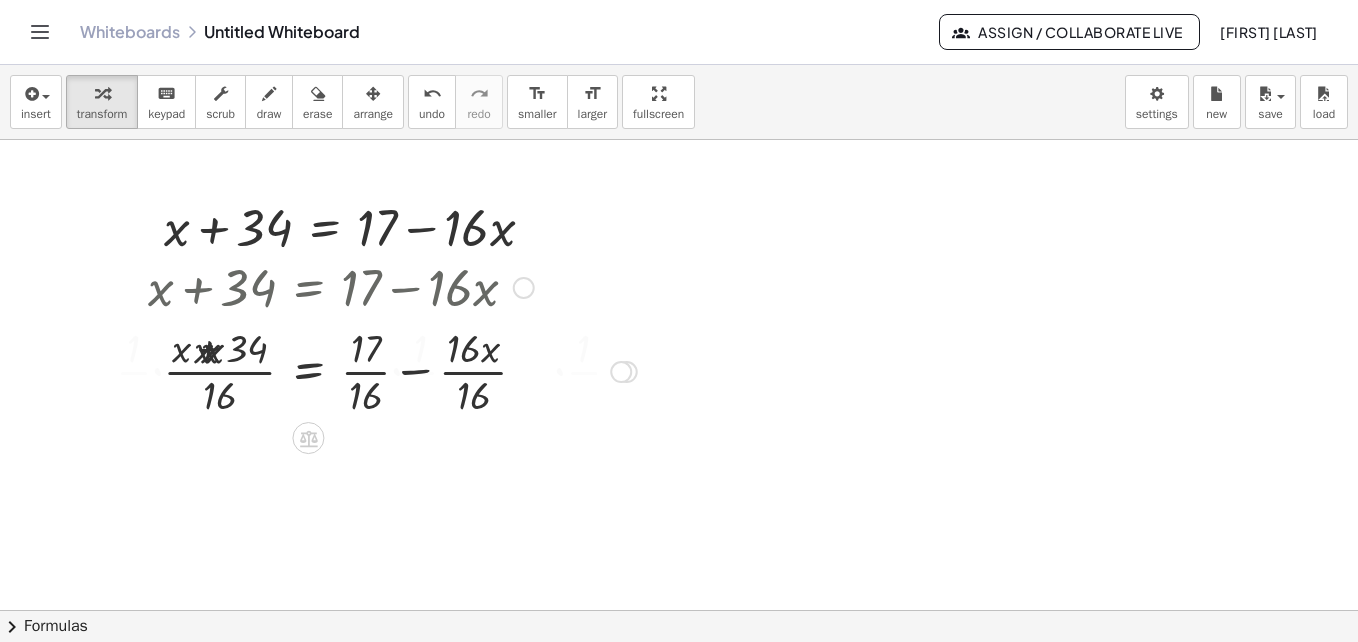 click at bounding box center (376, 370) 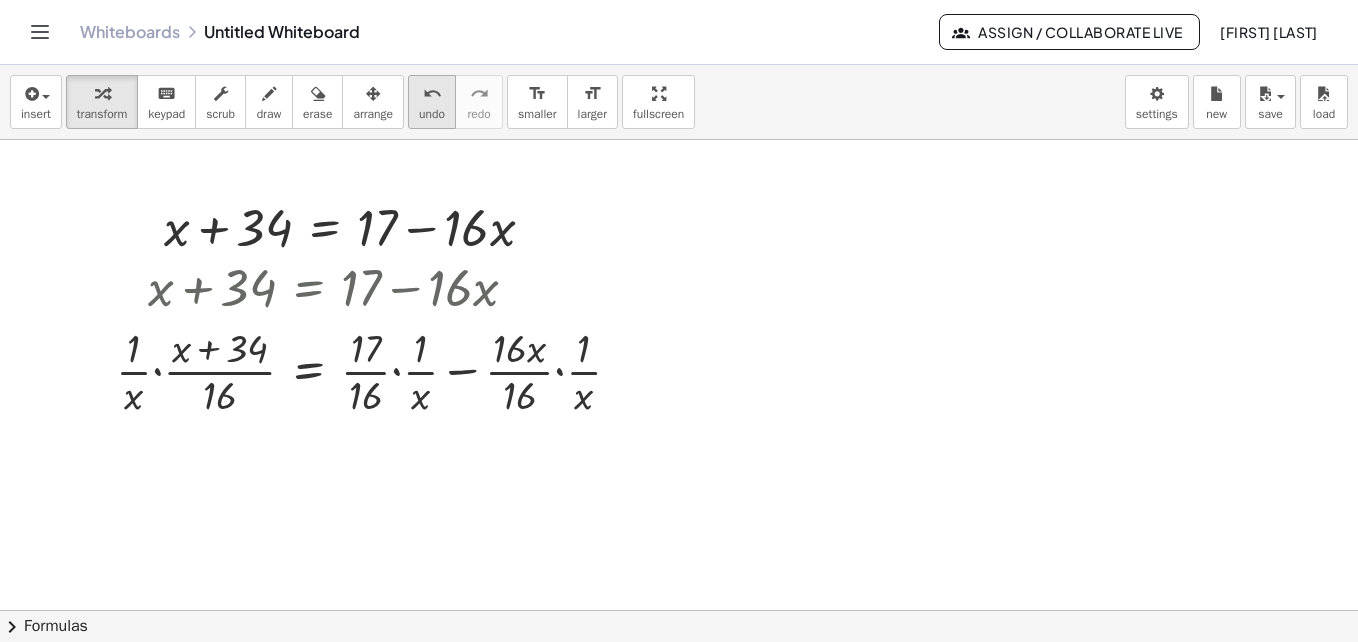 click on "undo" at bounding box center (432, 114) 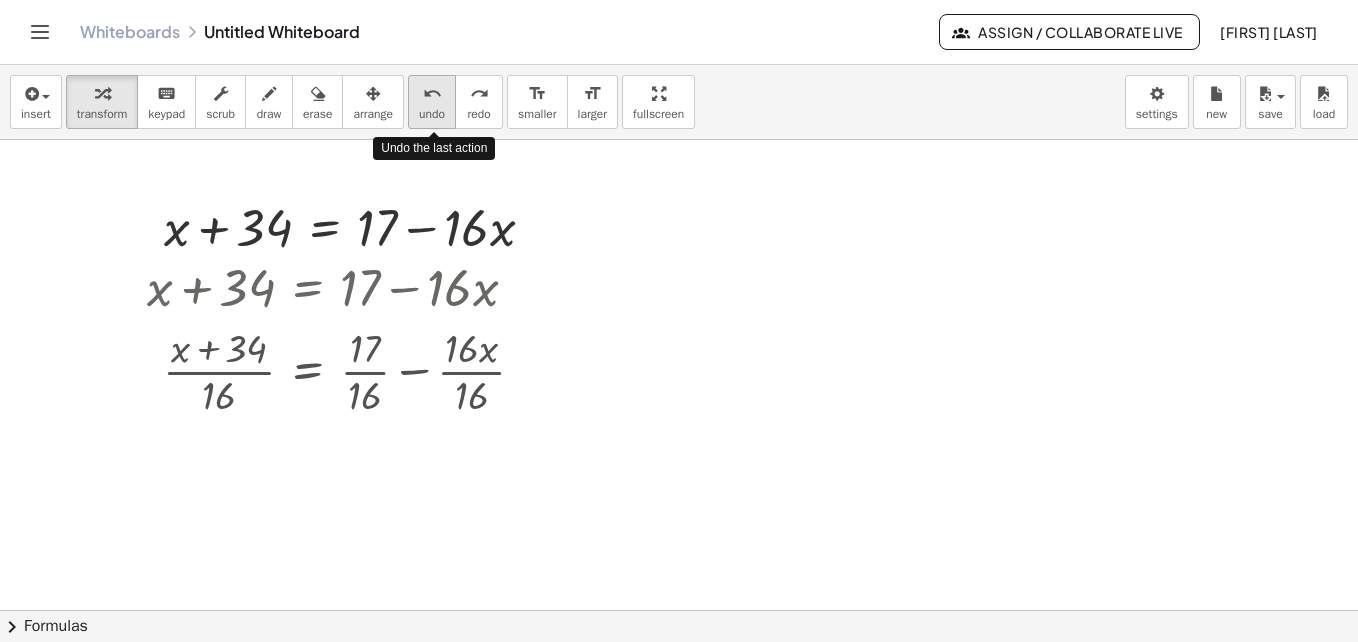click on "undo" at bounding box center [432, 114] 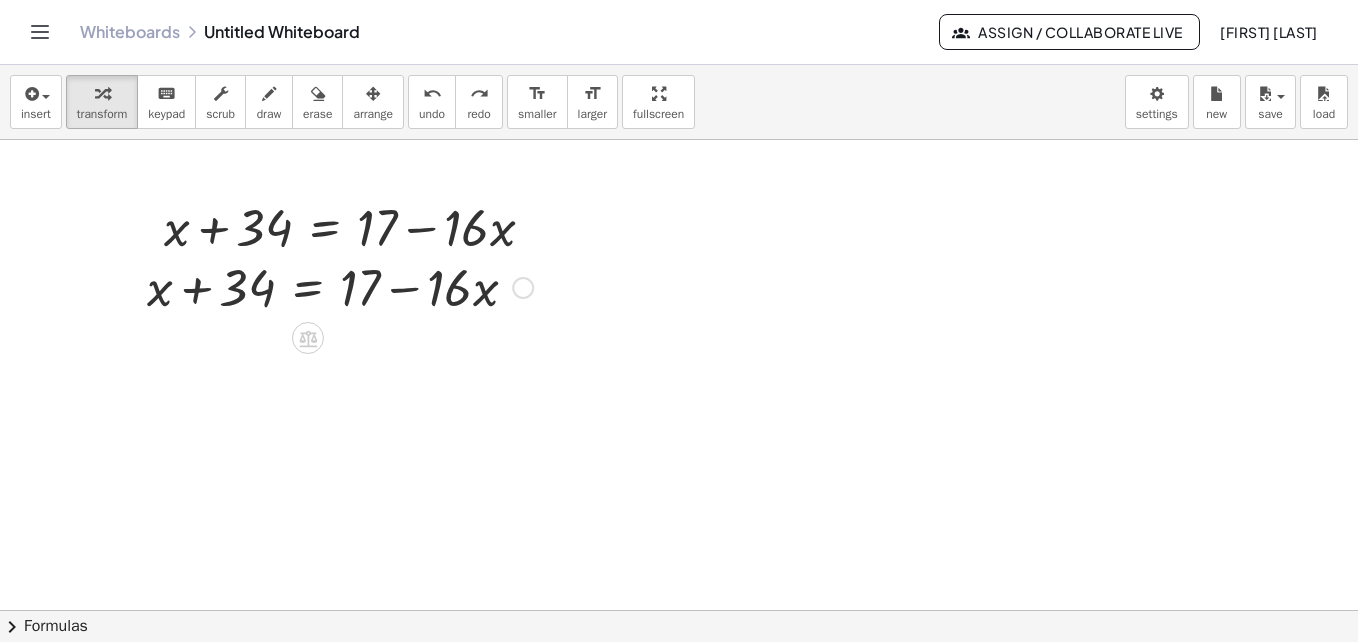 click at bounding box center (523, 288) 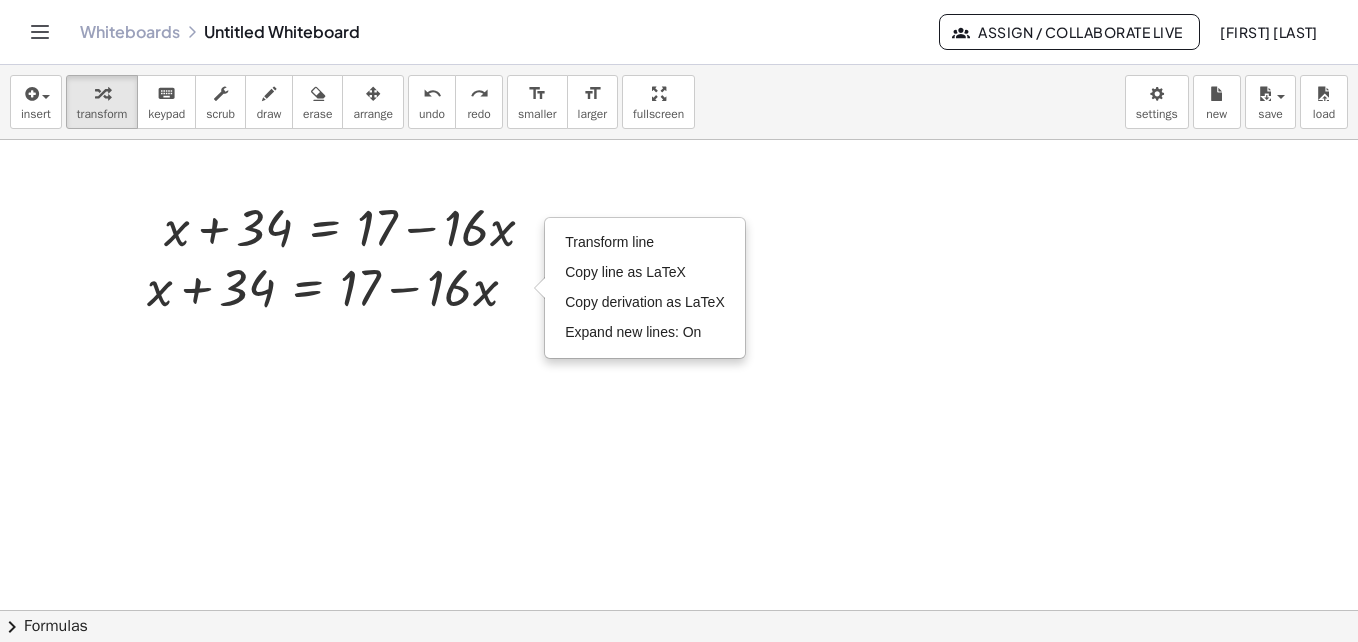 click at bounding box center (679, 675) 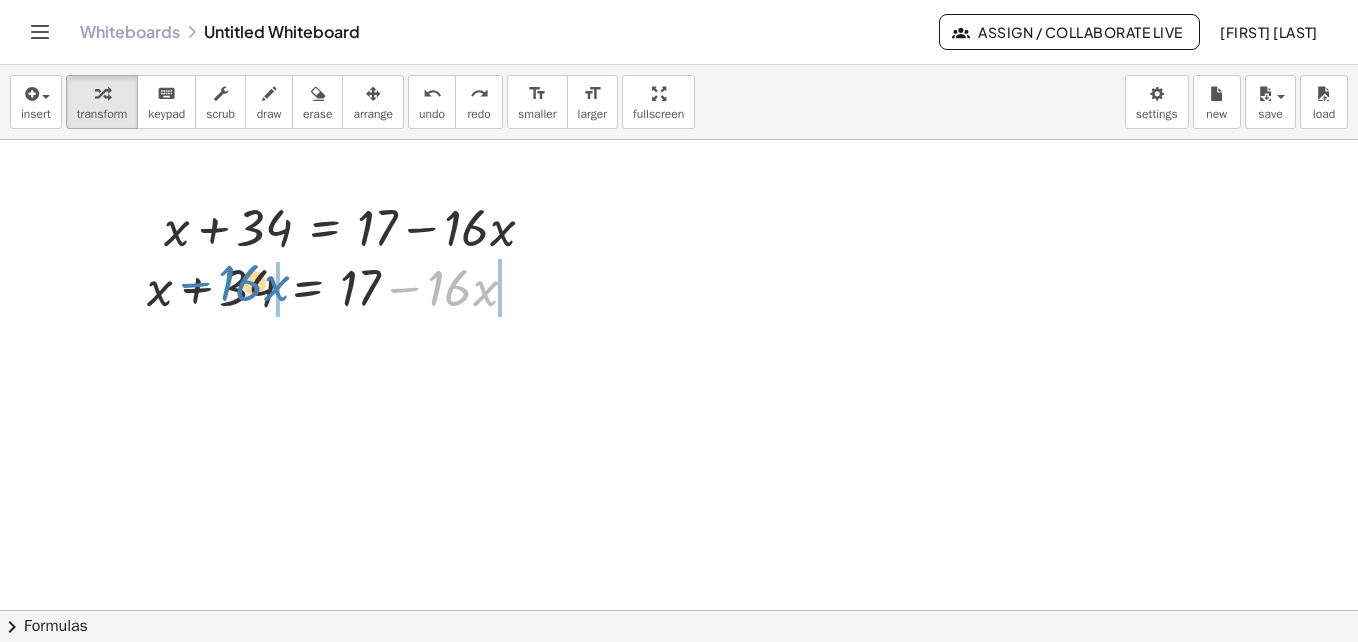 drag, startPoint x: 414, startPoint y: 289, endPoint x: 205, endPoint y: 284, distance: 209.0598 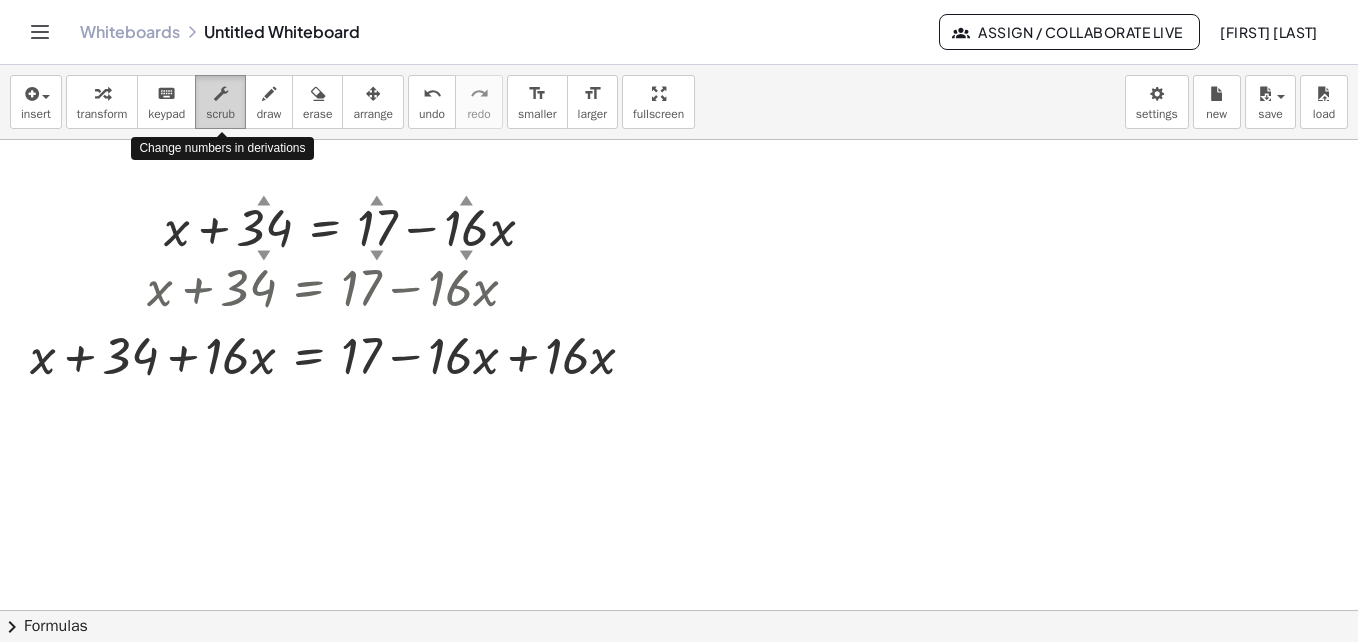 click at bounding box center [221, 94] 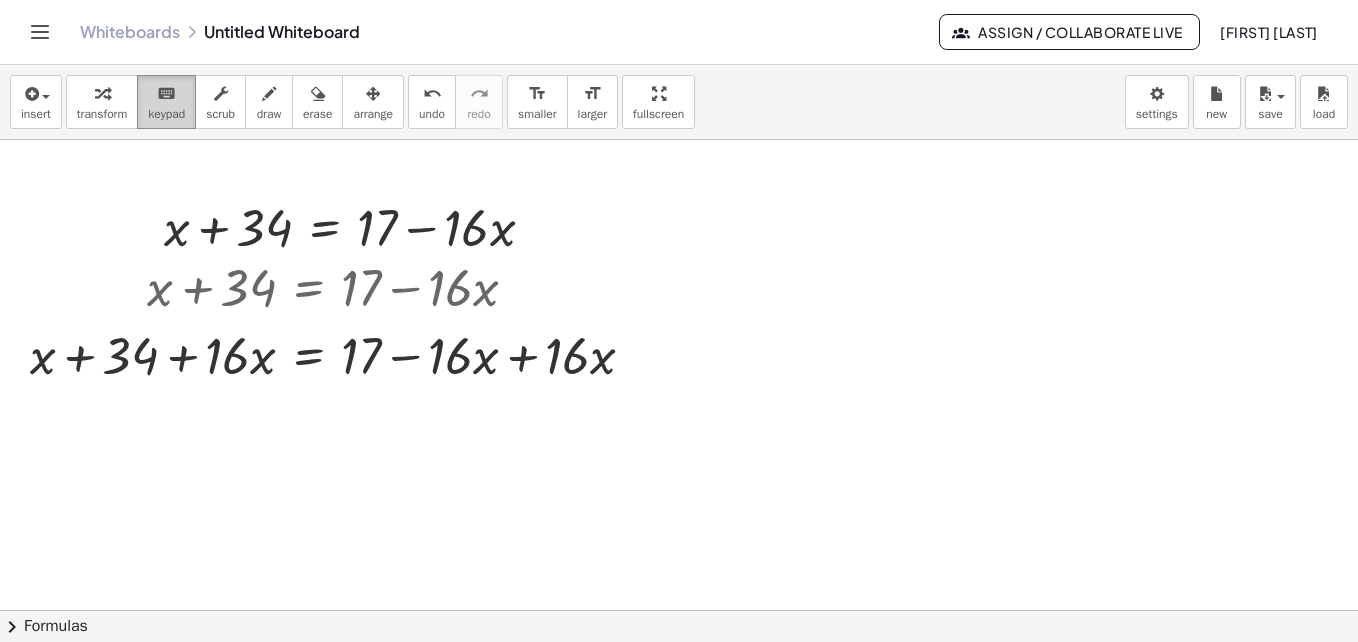 click on "keyboard" at bounding box center [166, 94] 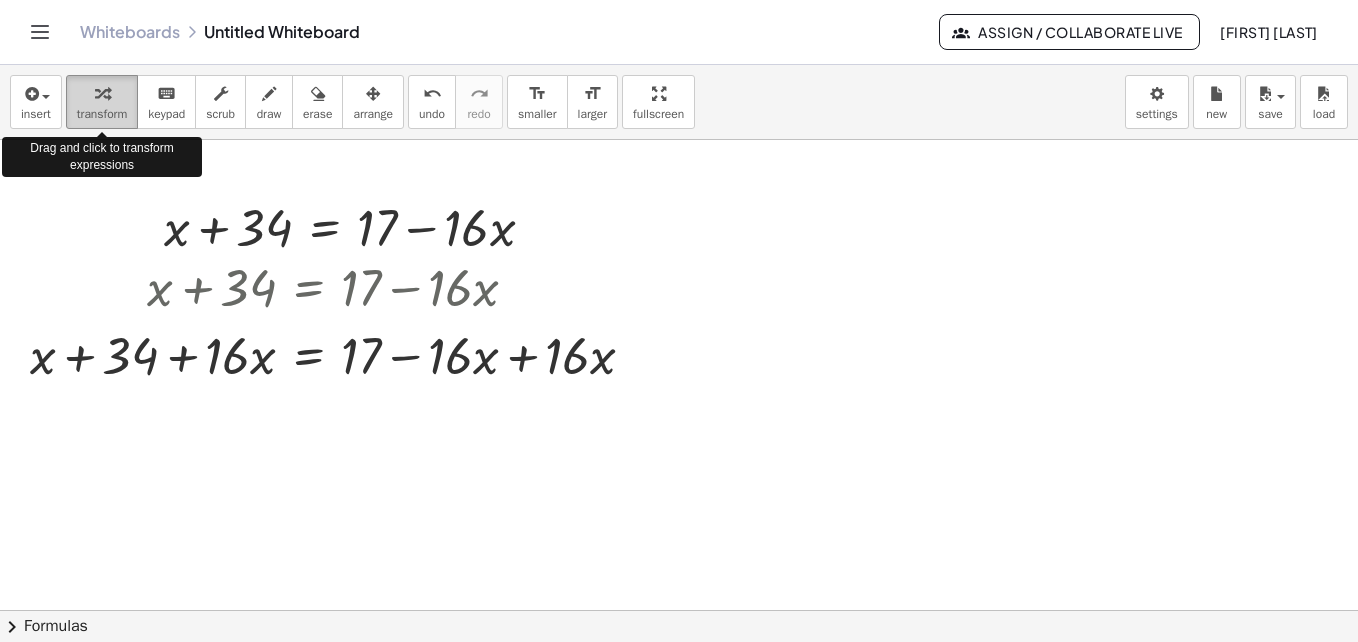 click at bounding box center (102, 93) 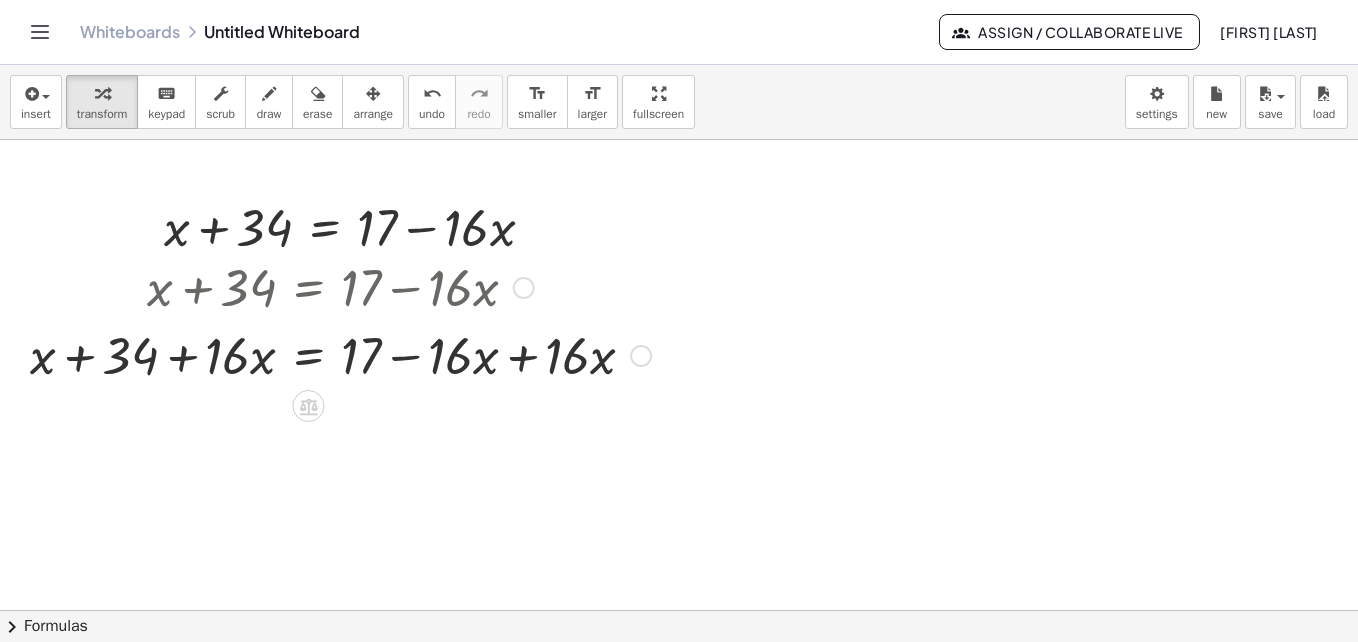 click at bounding box center (340, 354) 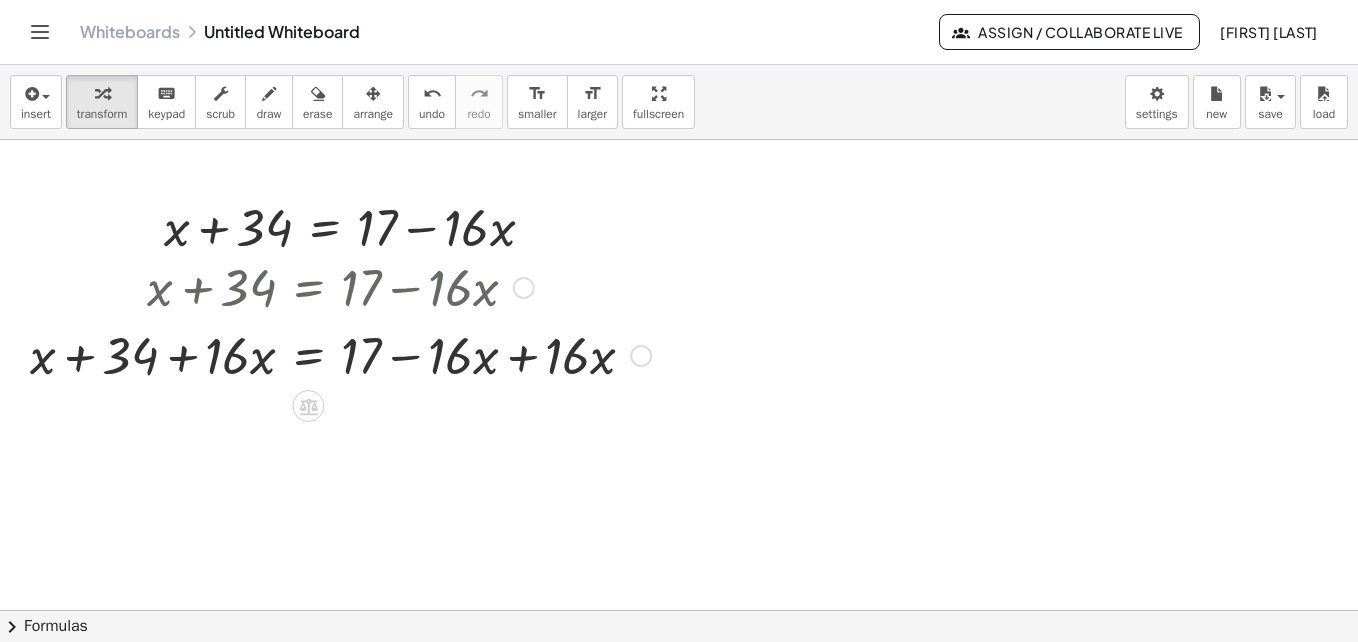 click on "Transform line Copy line as LaTeX Copy derivation as LaTeX Expand new lines: On" at bounding box center (641, 356) 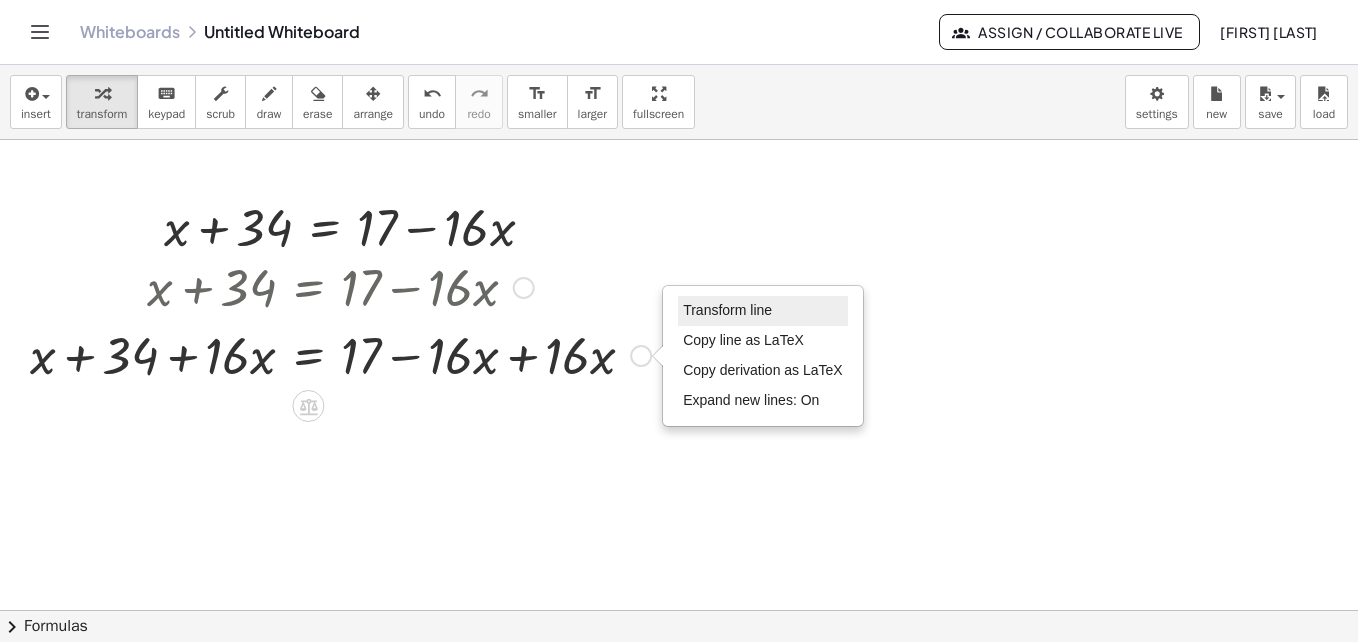 click on "Transform line" at bounding box center [727, 310] 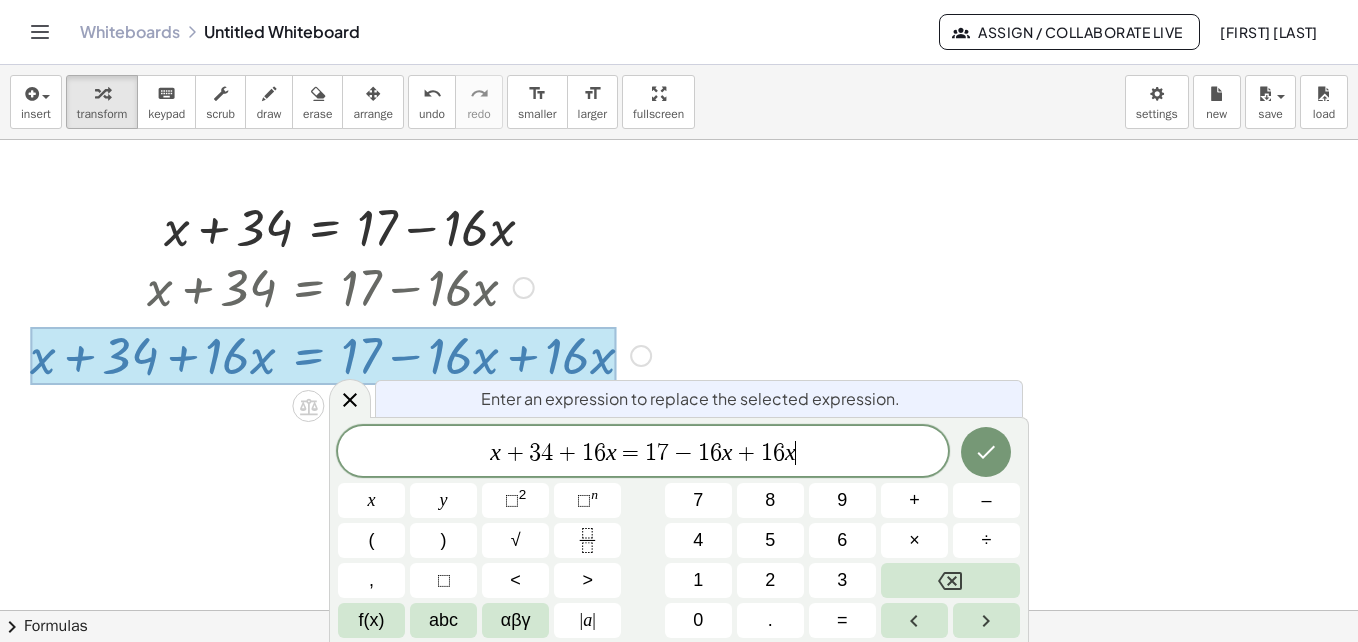 click on "x + 3 4 + 1 6 x = 1 7 − 1 6 x + 1 6 x ​" at bounding box center (643, 453) 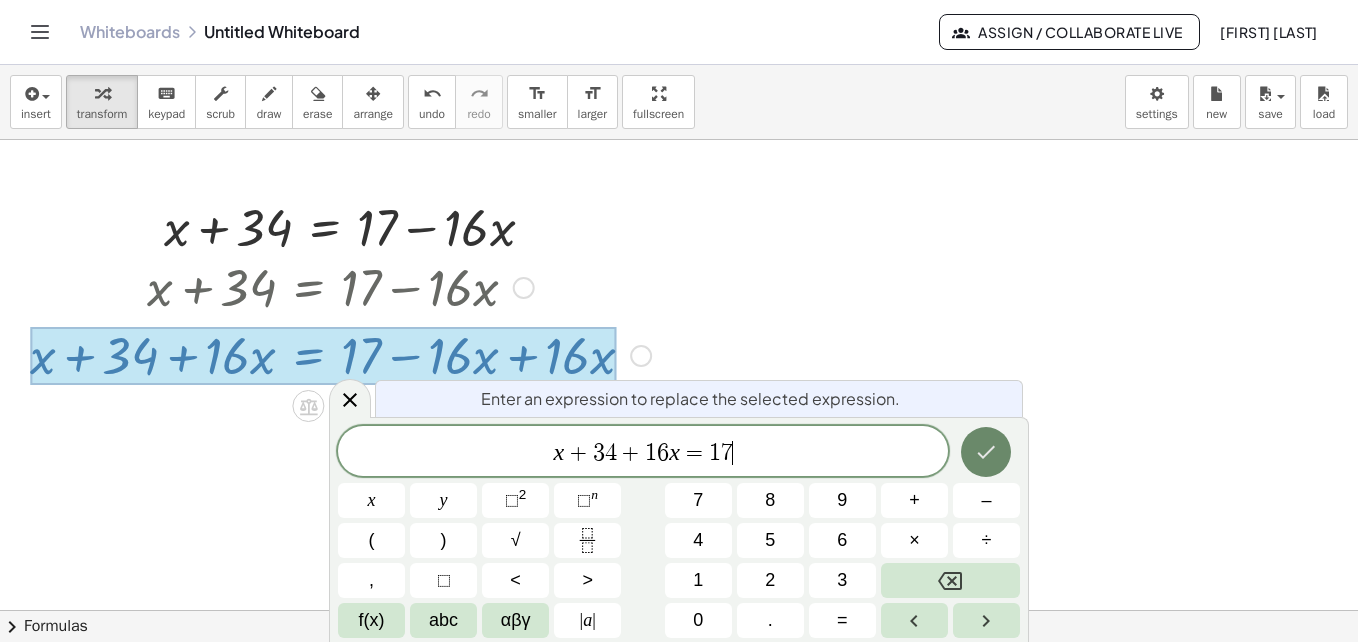 click 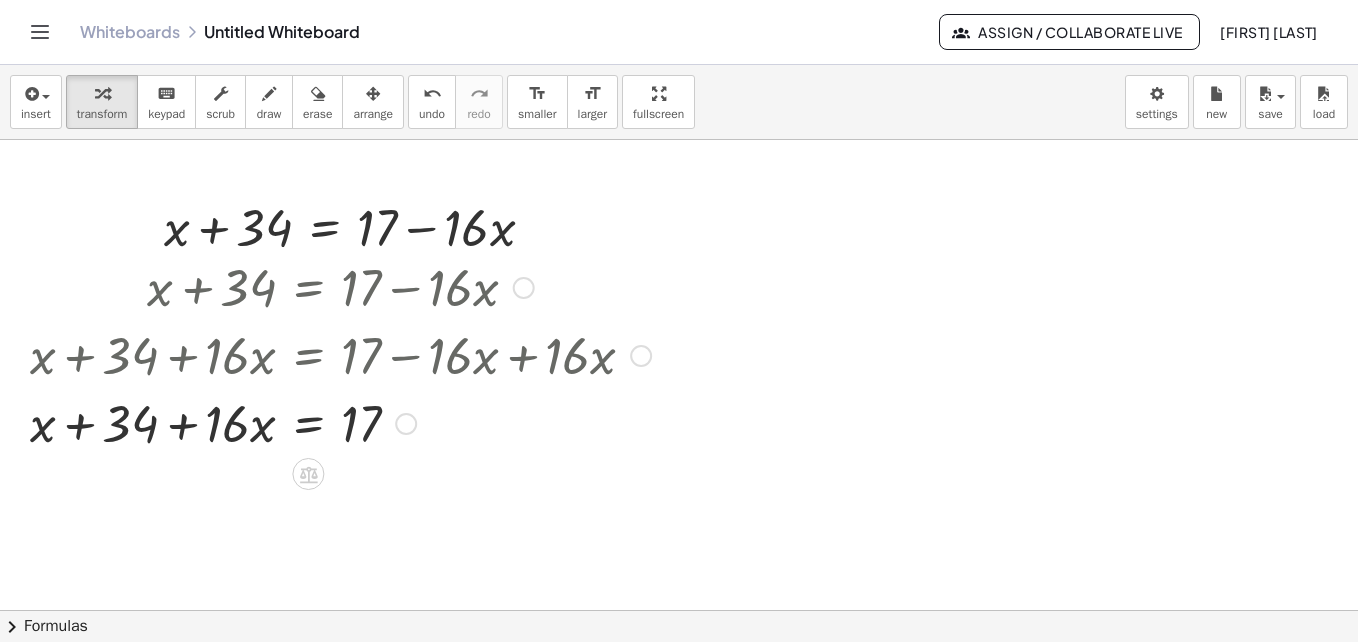 click at bounding box center (340, 354) 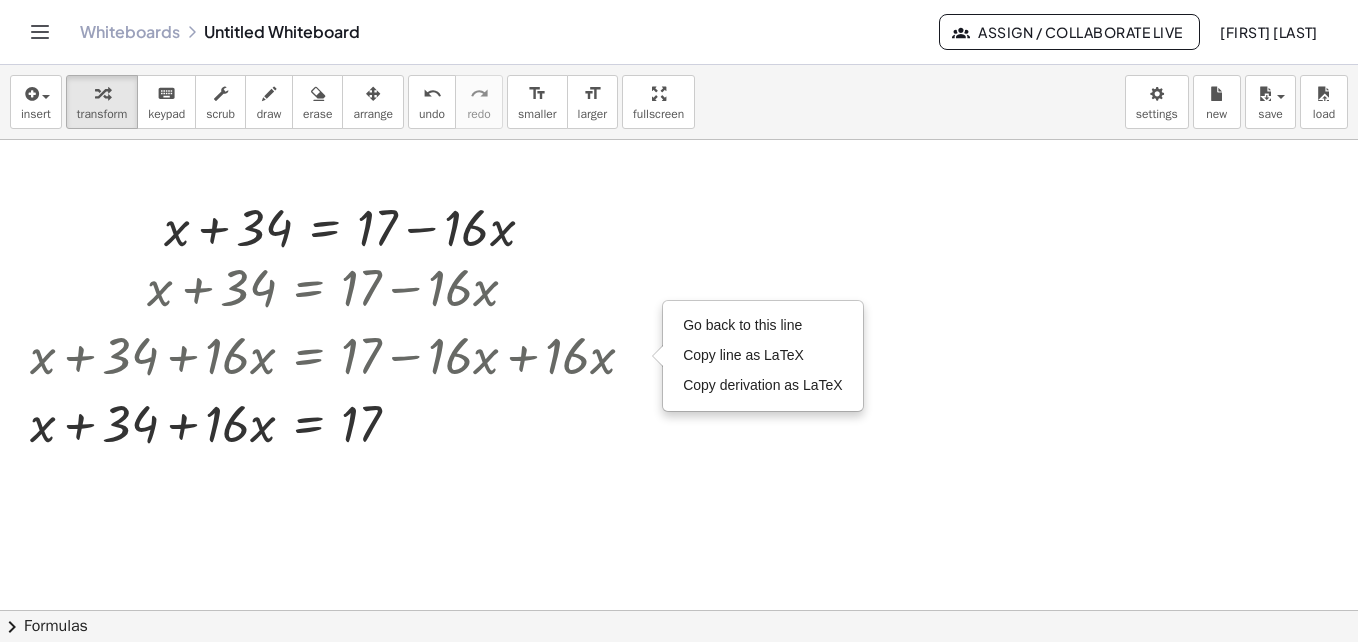 click at bounding box center (679, 675) 